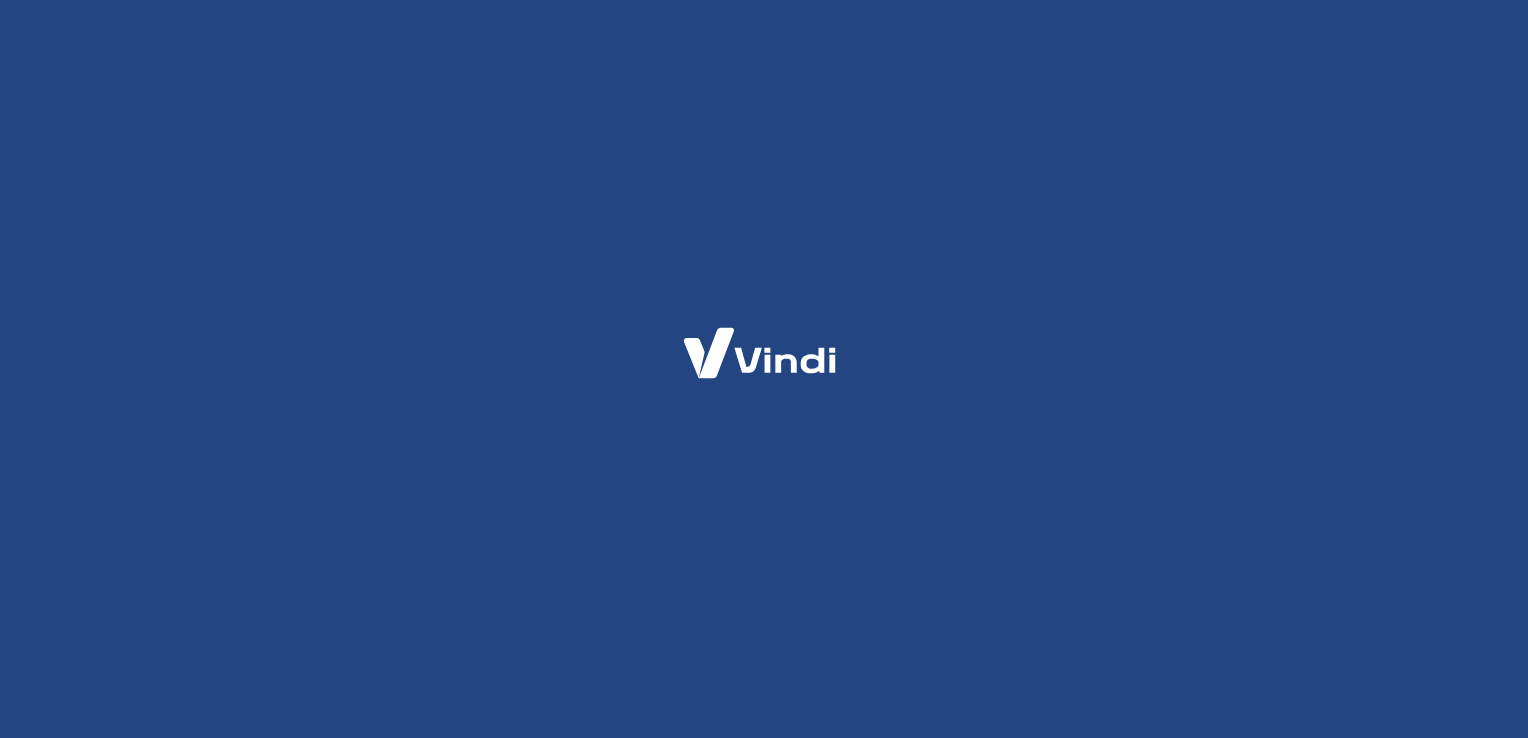 scroll, scrollTop: 0, scrollLeft: 0, axis: both 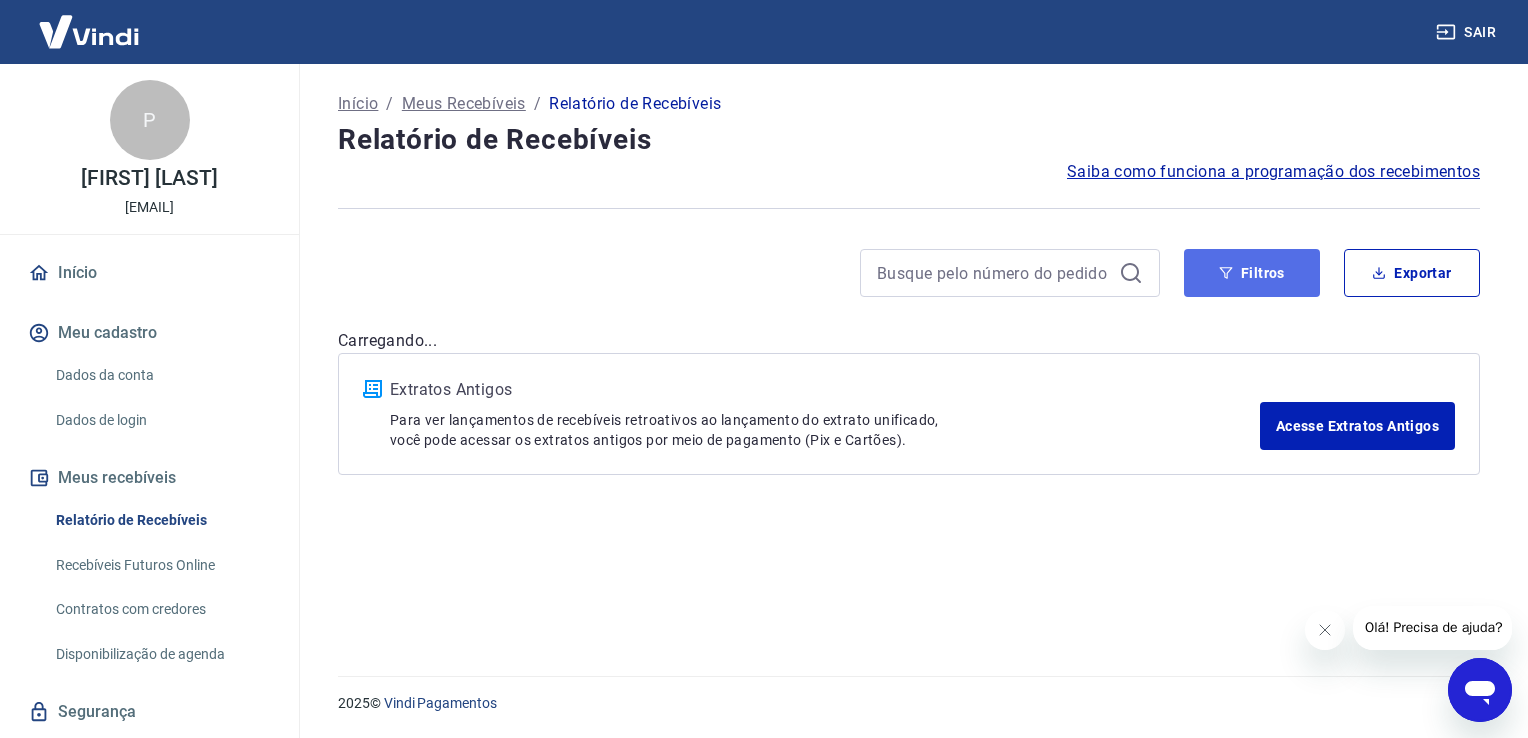 click on "Filtros" at bounding box center [1252, 273] 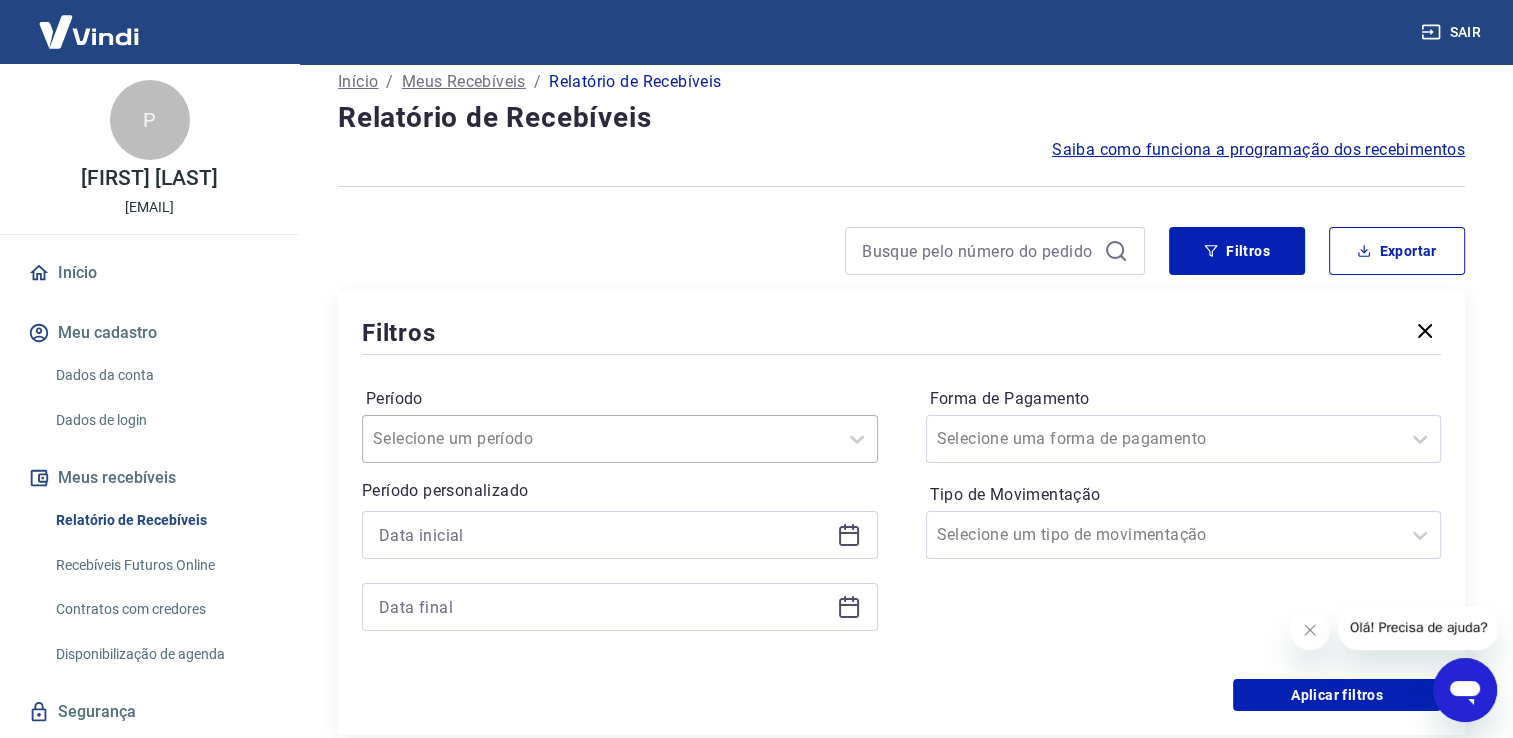 click on "Selecione um período" at bounding box center [620, 439] 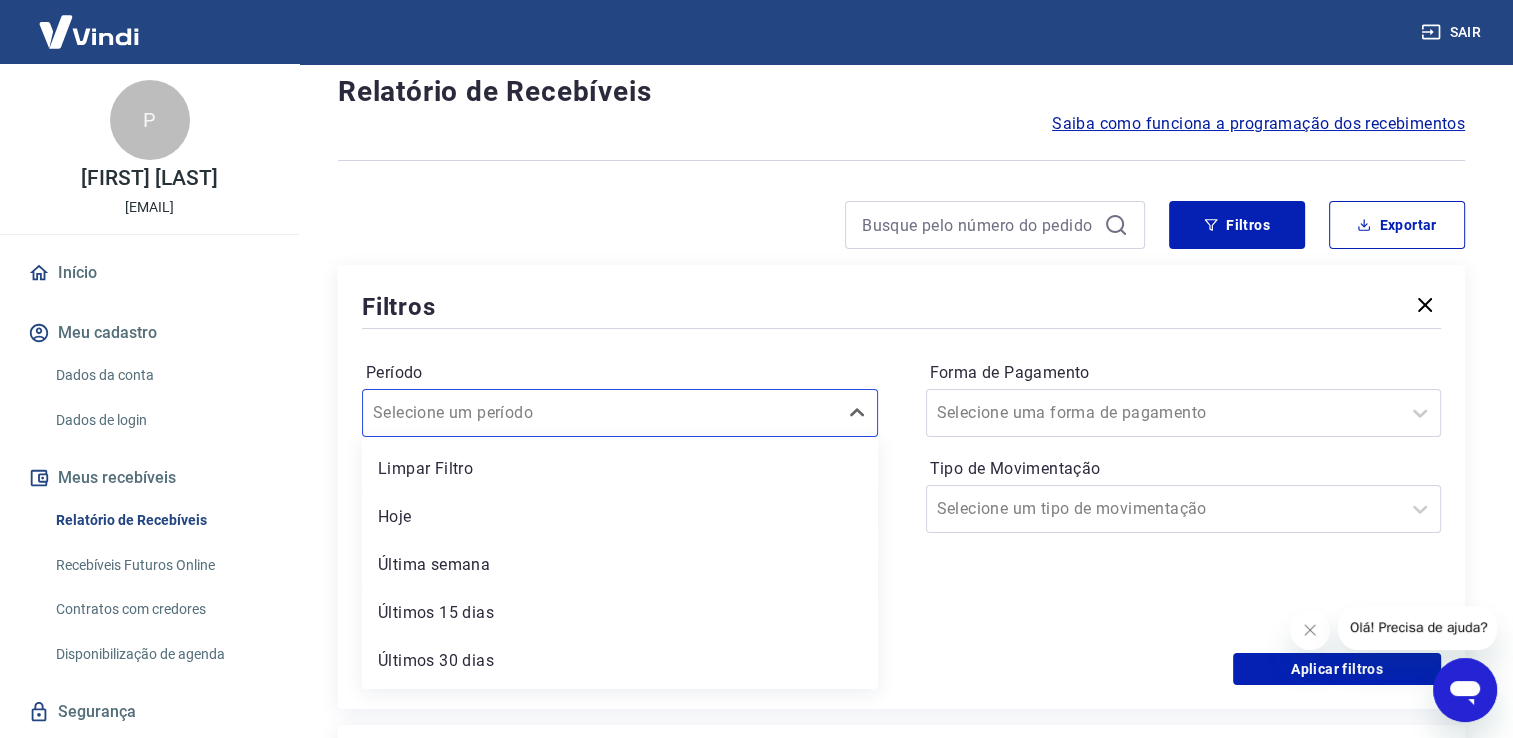 click on "Filtros" at bounding box center (901, 306) 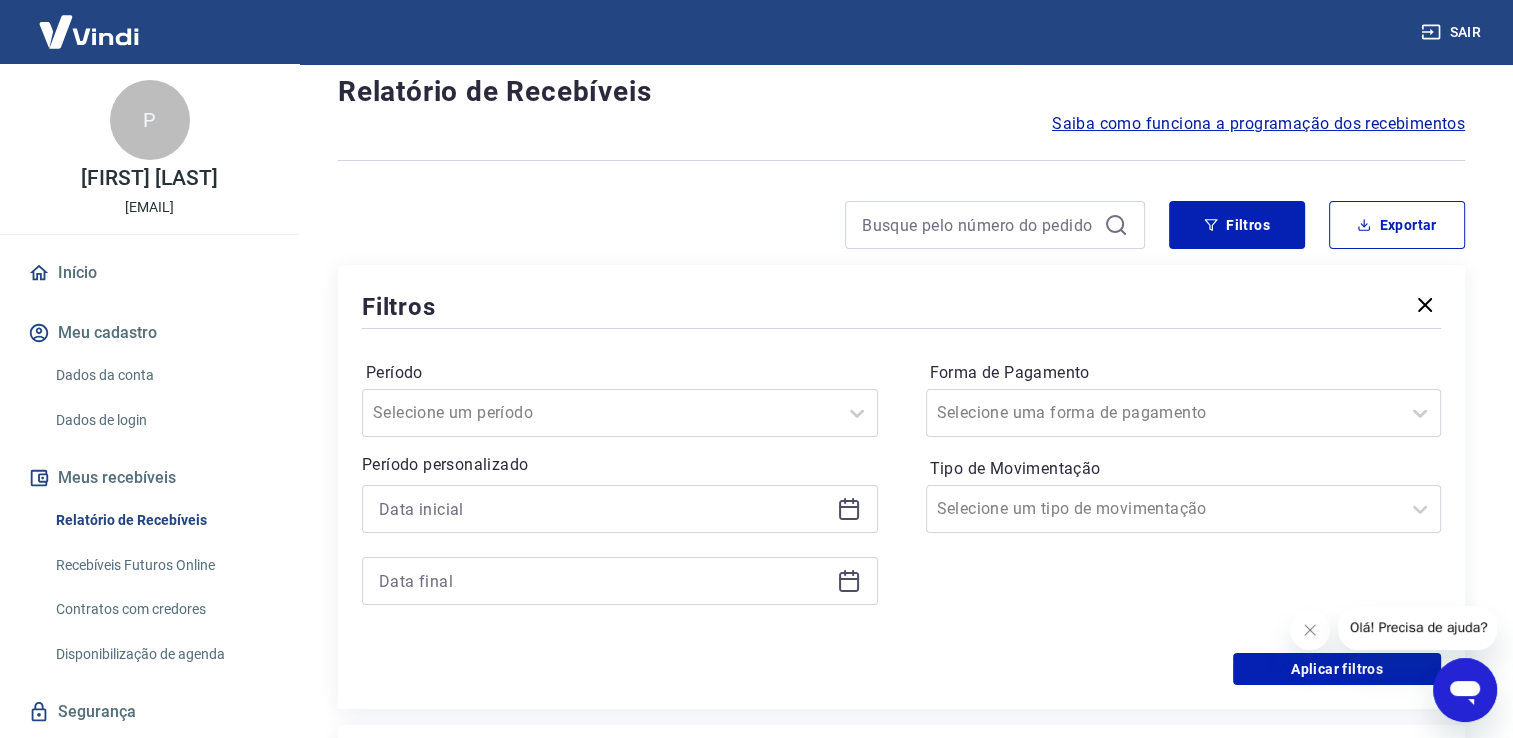 click 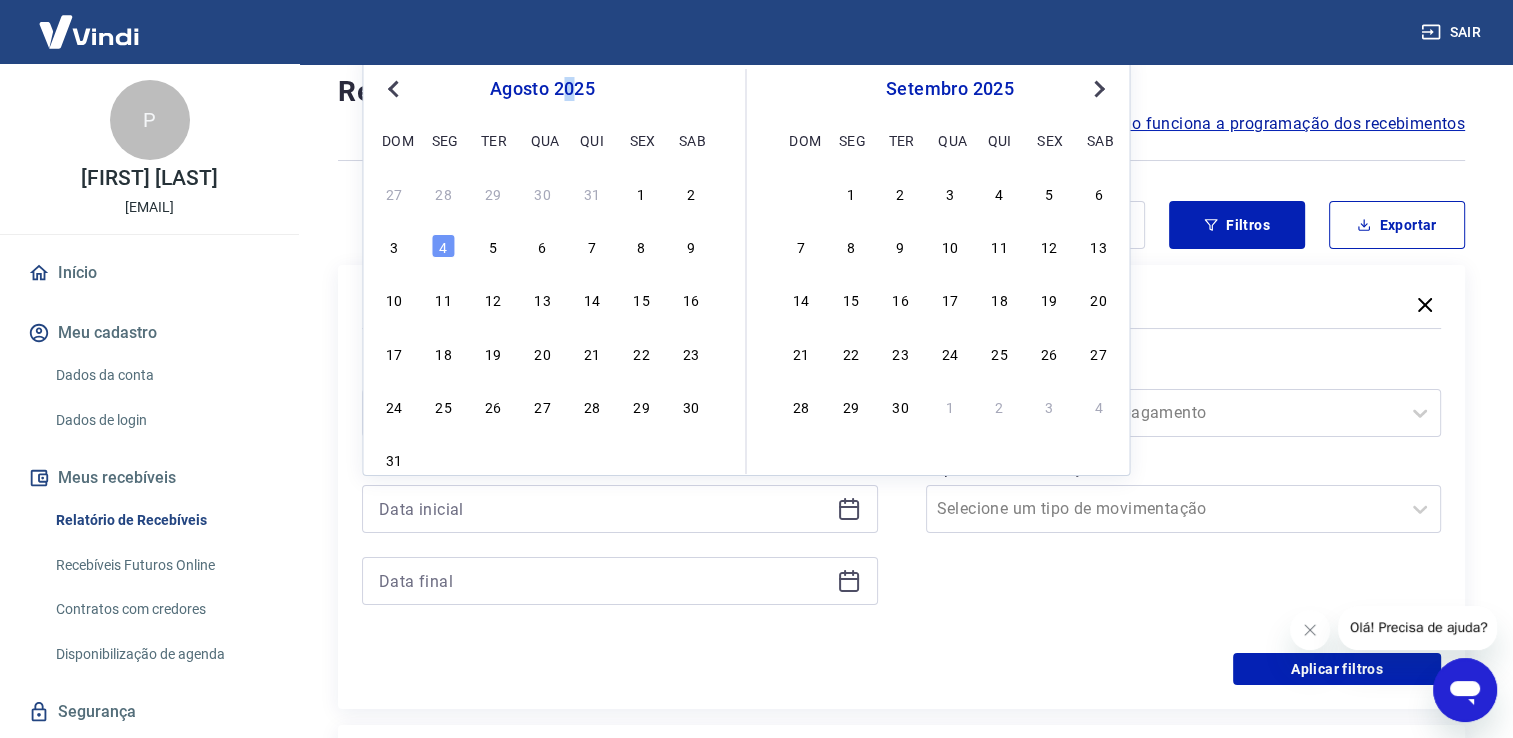 drag, startPoint x: 573, startPoint y: 82, endPoint x: 515, endPoint y: 127, distance: 73.409805 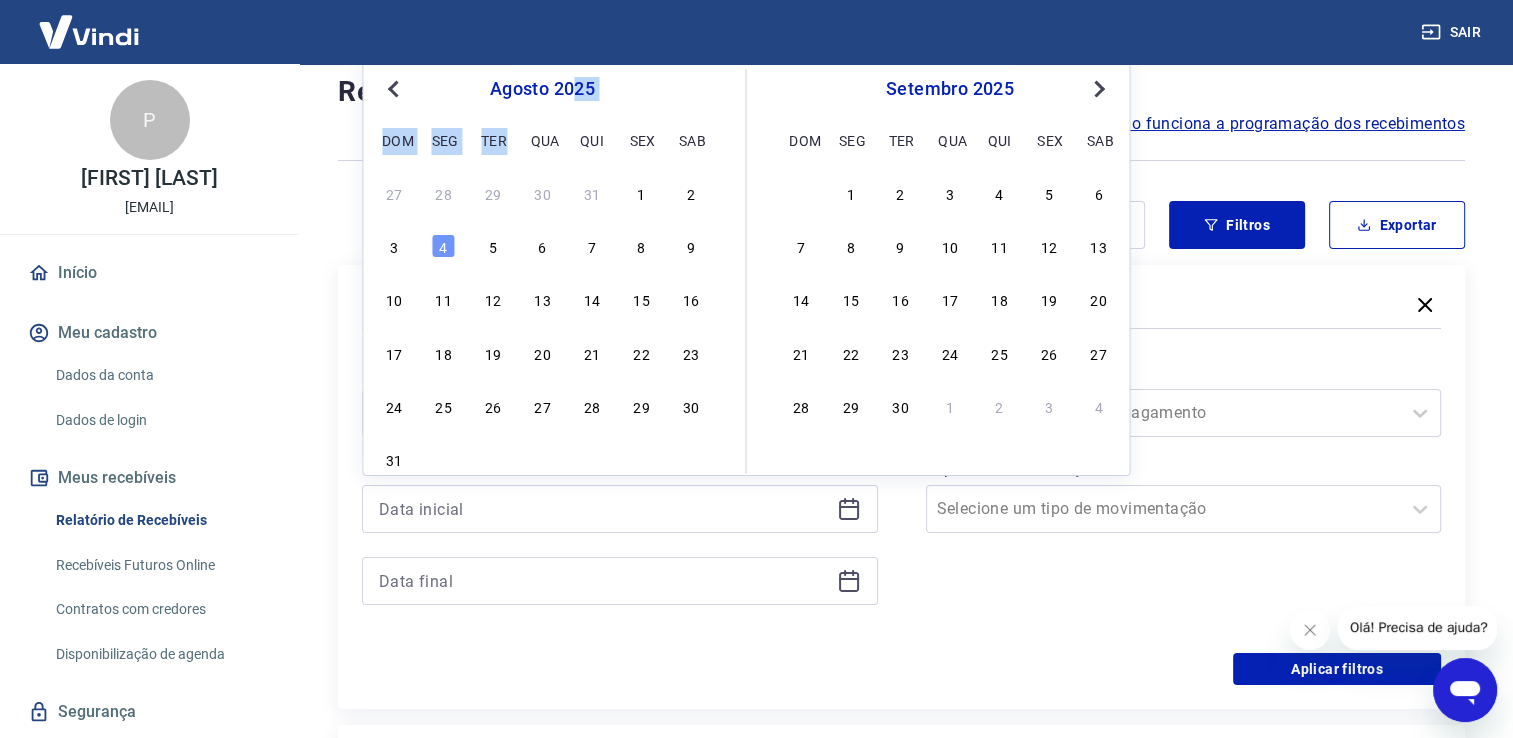 drag, startPoint x: 515, startPoint y: 127, endPoint x: 395, endPoint y: 81, distance: 128.51459 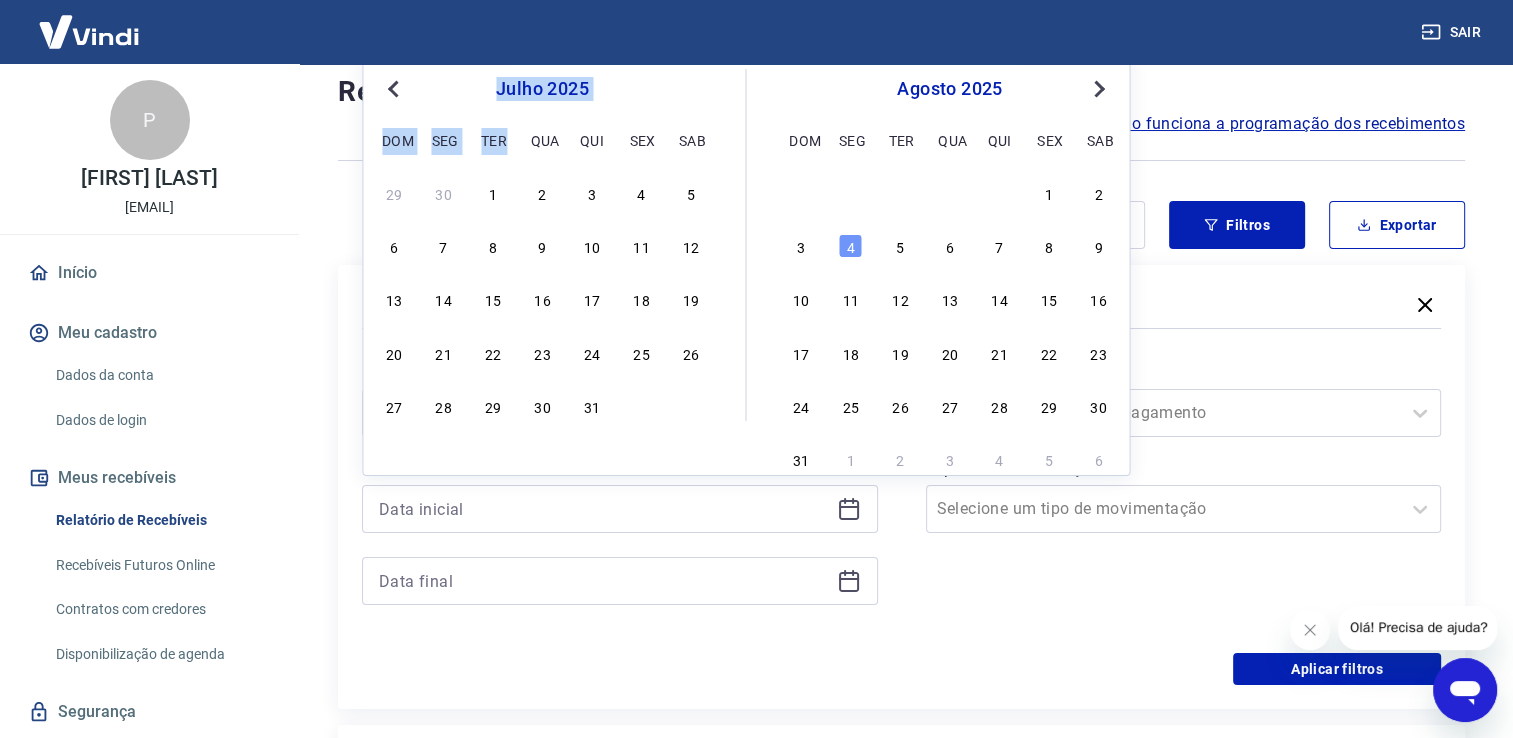 click on "Previous Month" at bounding box center [395, 88] 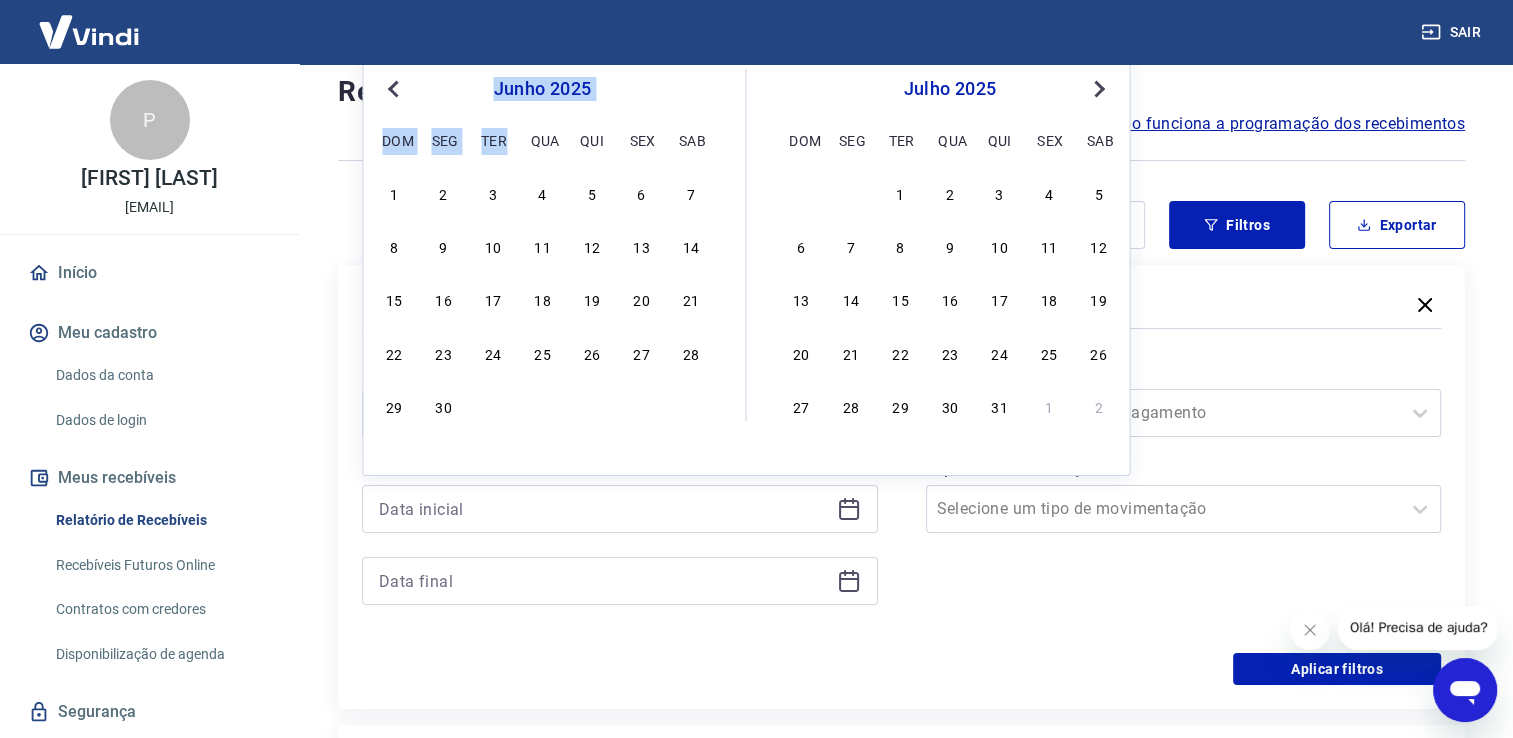 click on "Previous Month" at bounding box center [393, 89] 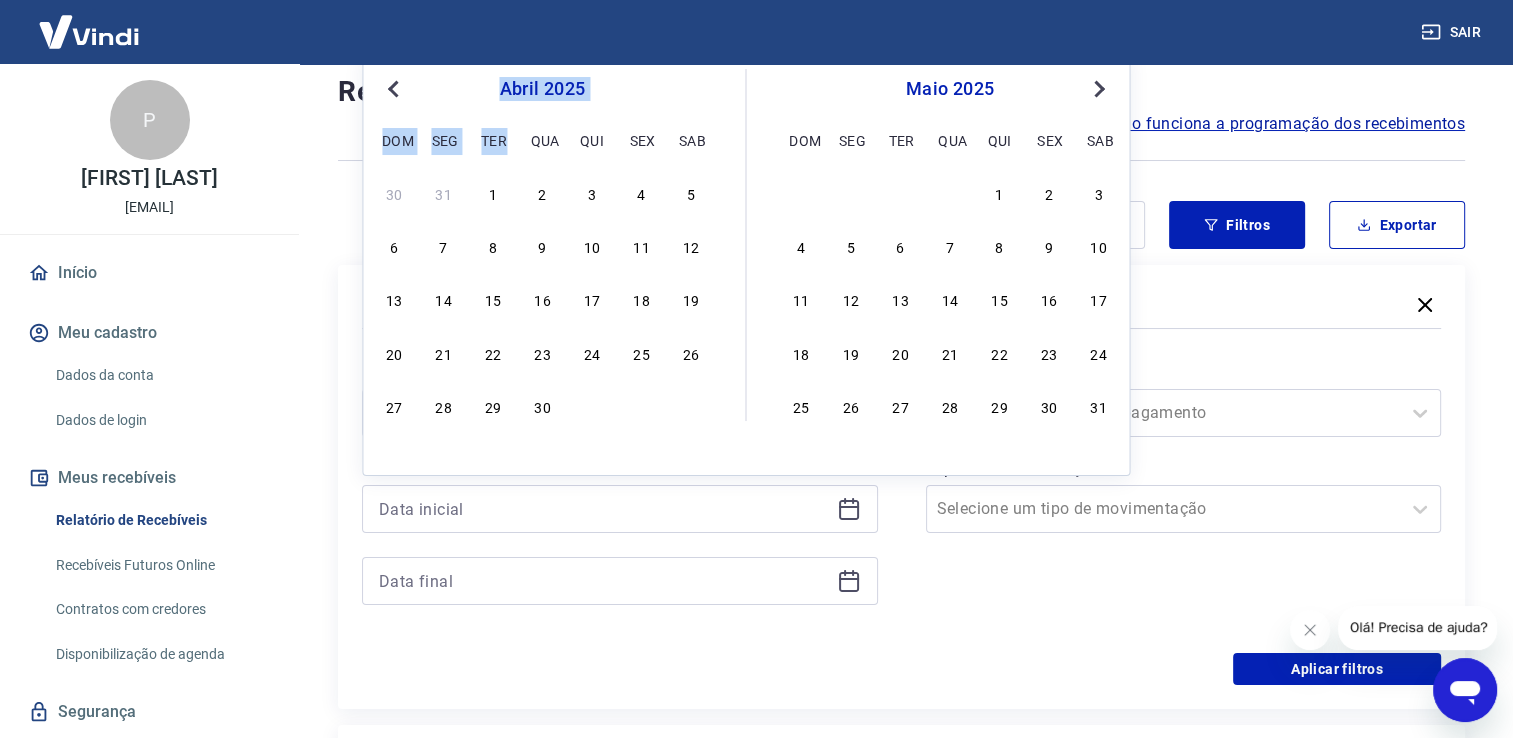 click on "Previous Month" at bounding box center [395, 88] 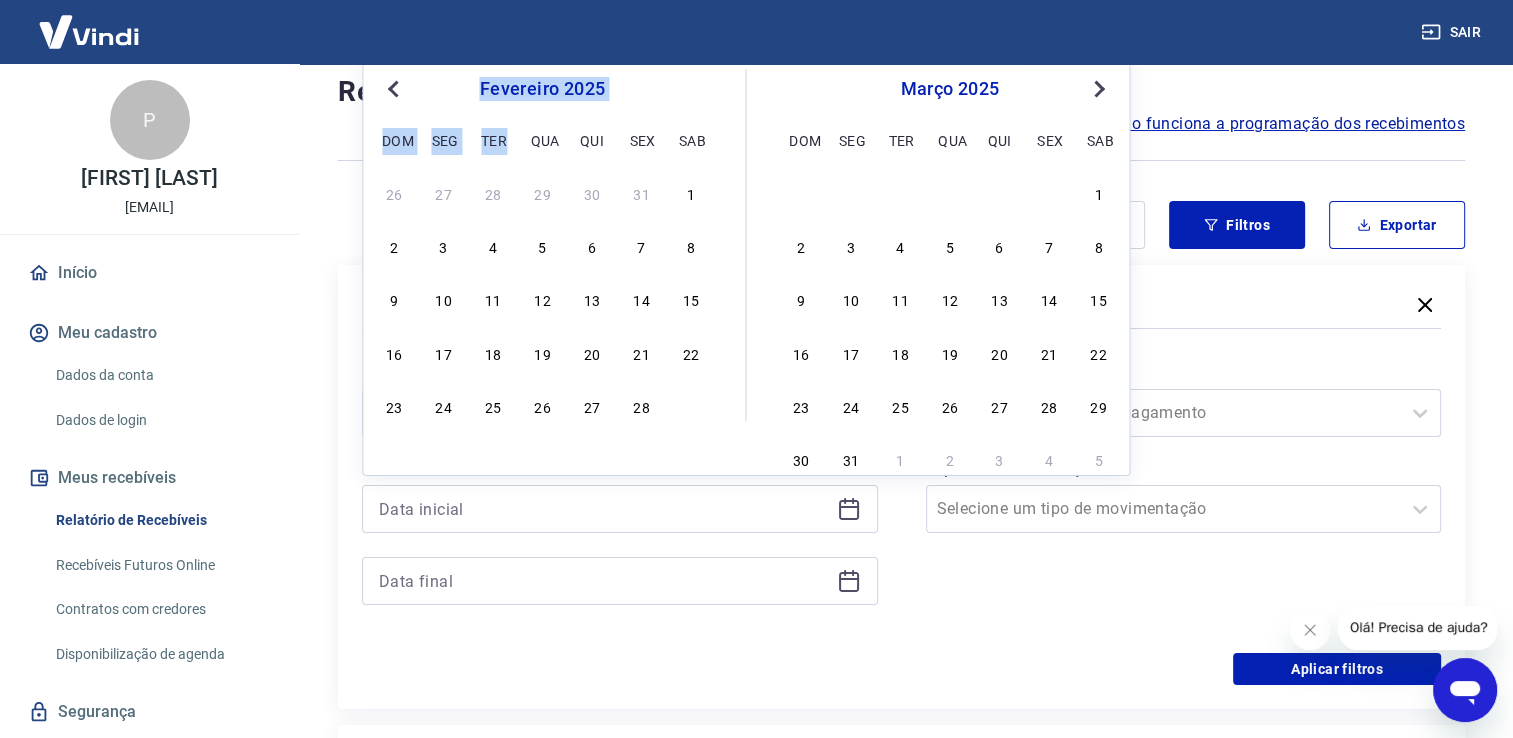 click on "Previous Month" at bounding box center (395, 88) 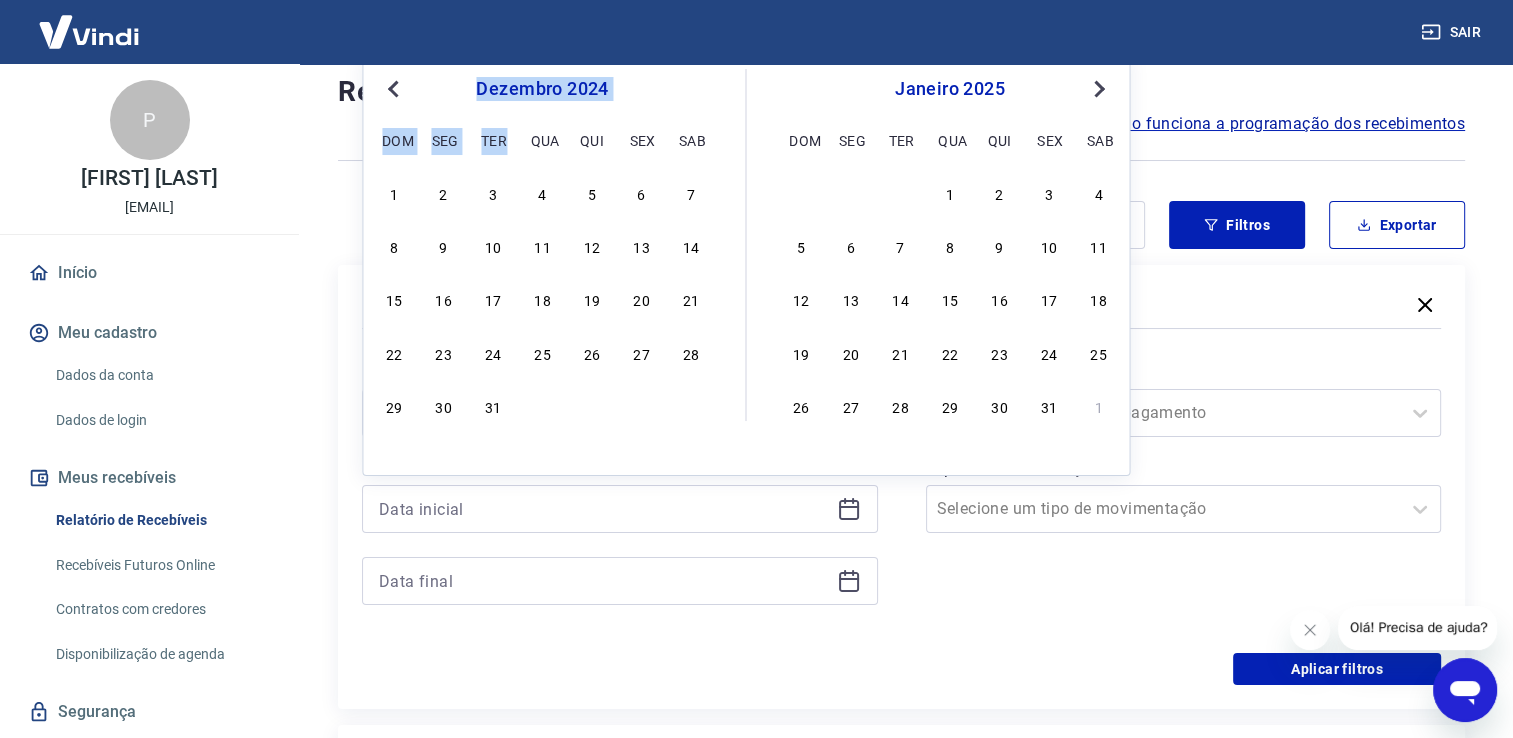 click on "Previous Month" at bounding box center [395, 88] 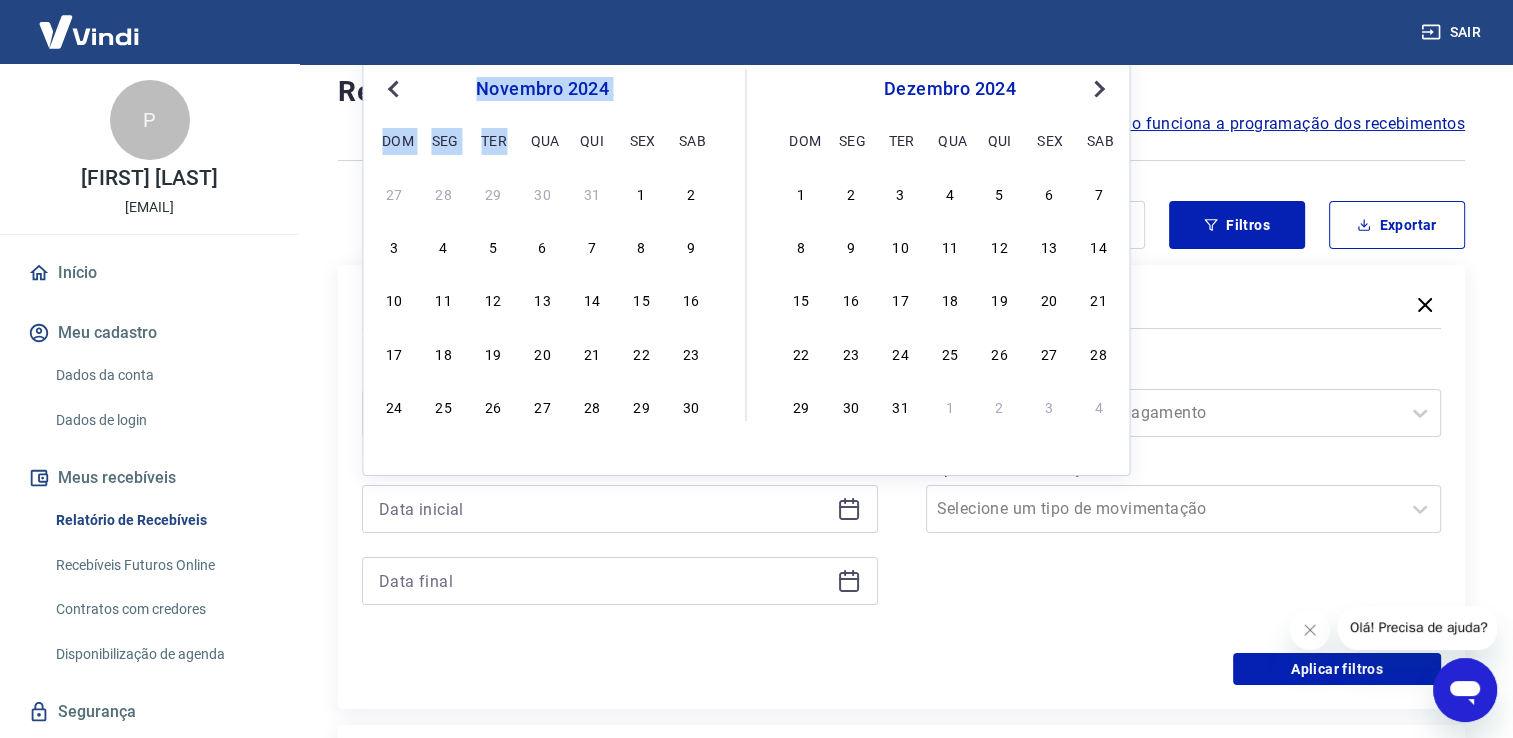 click on "Previous Month" at bounding box center [395, 88] 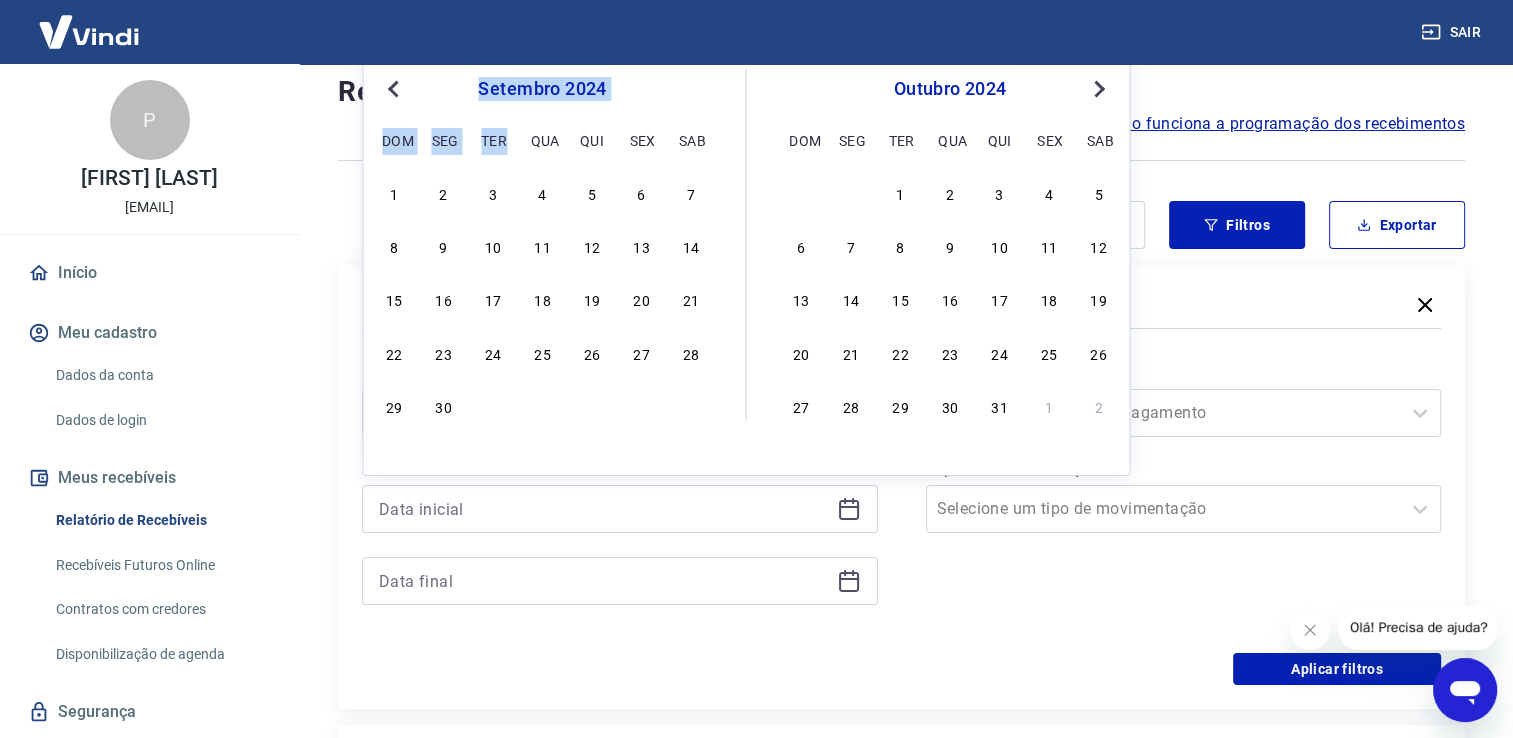 click on "Previous Month" at bounding box center (395, 88) 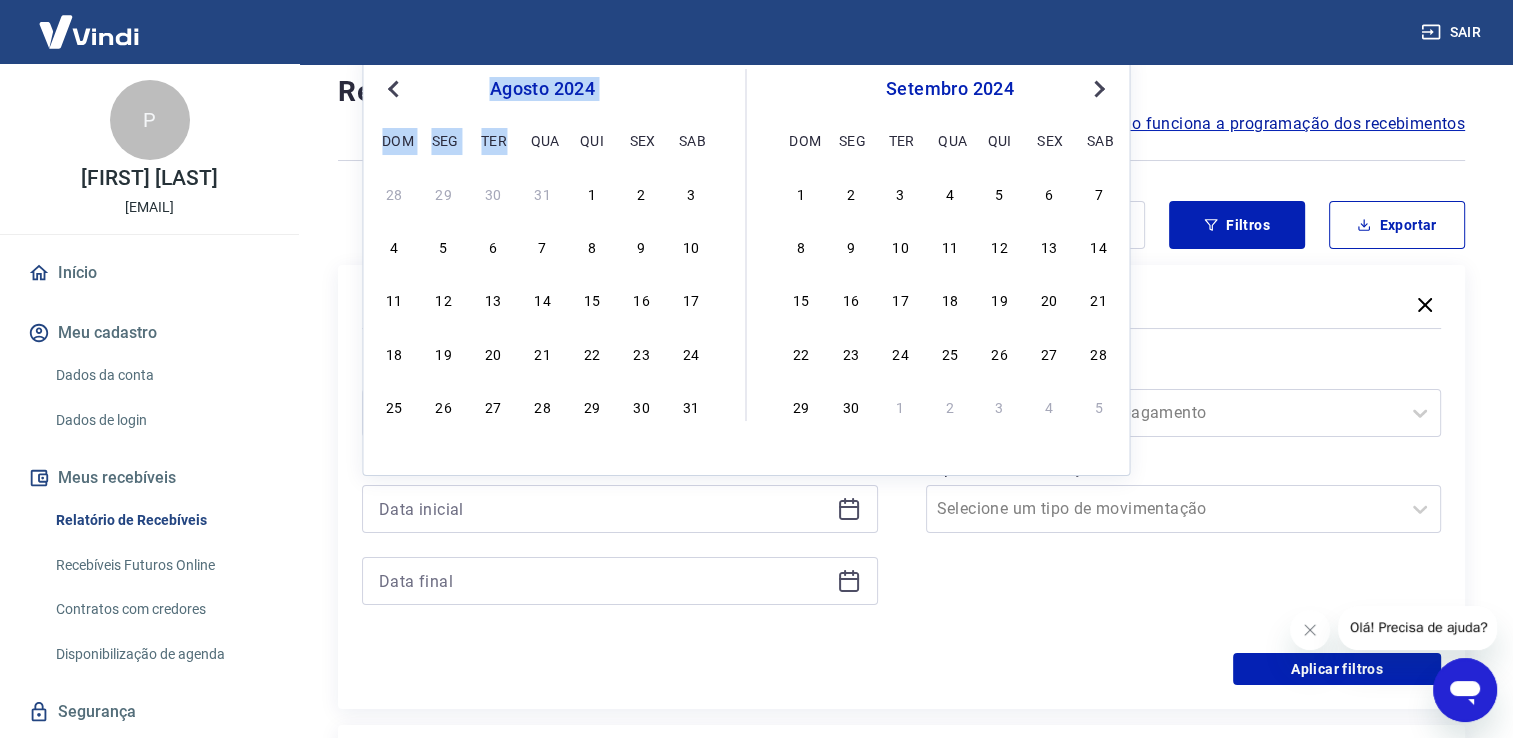 click on "Previous Month" at bounding box center [395, 88] 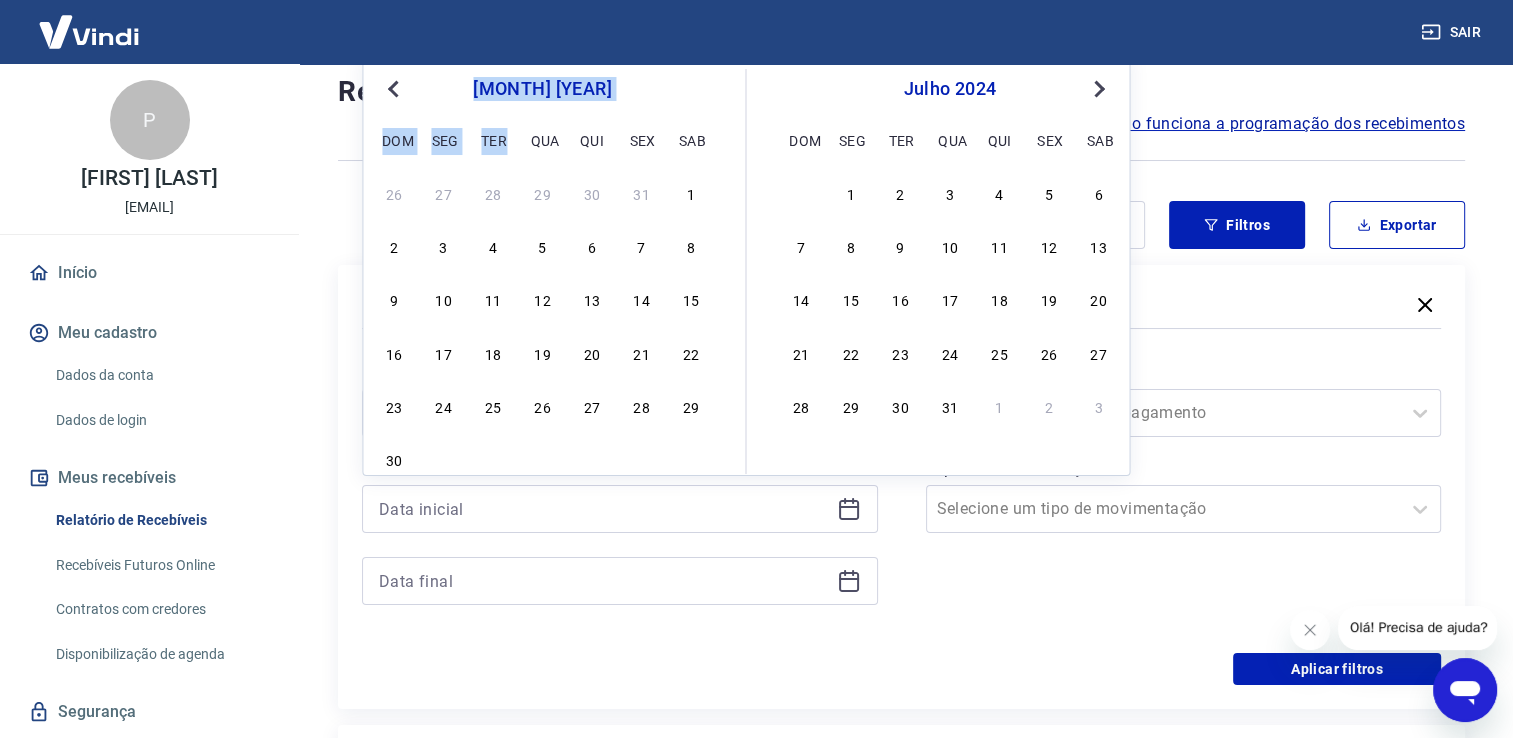 click on "Previous Month" at bounding box center [395, 88] 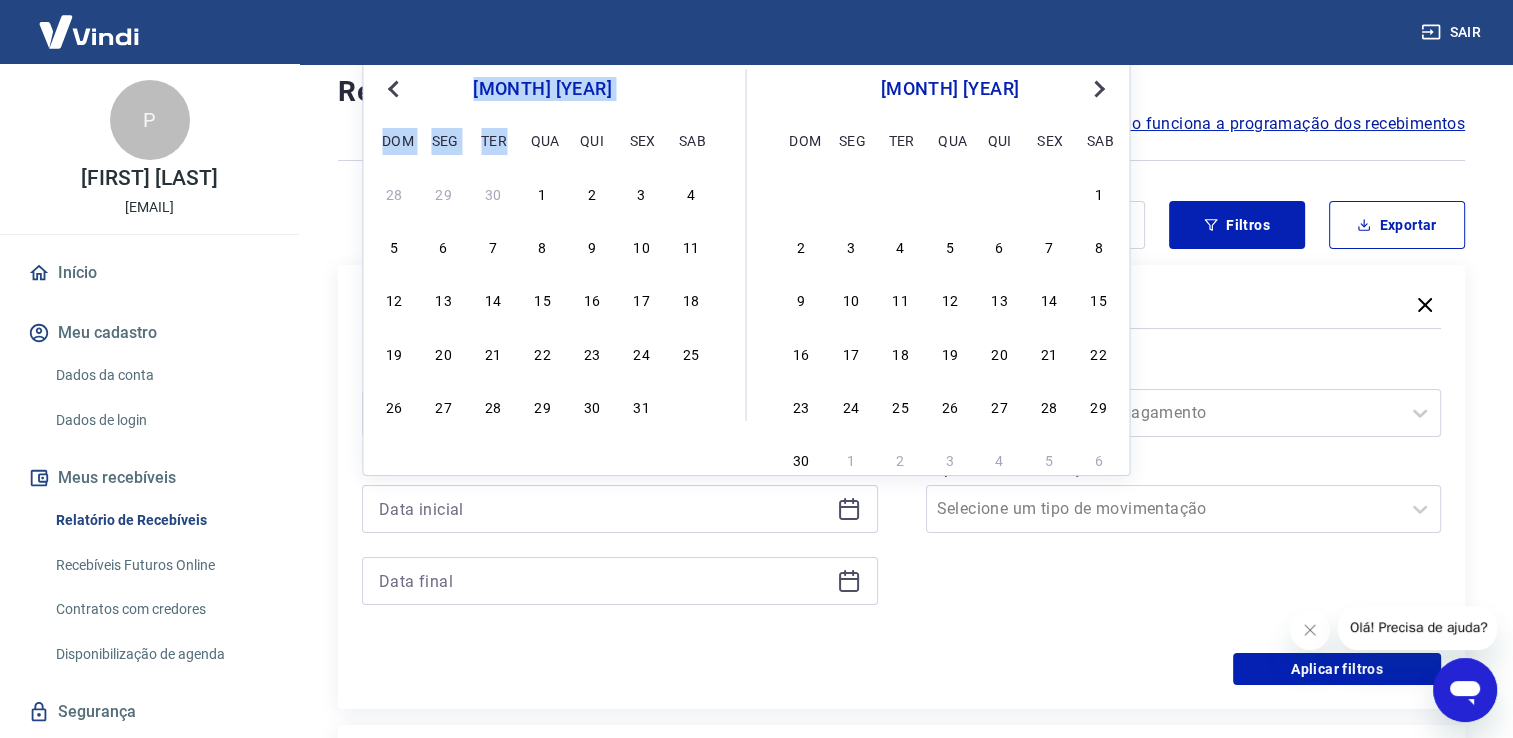click on "Previous Month" at bounding box center [395, 88] 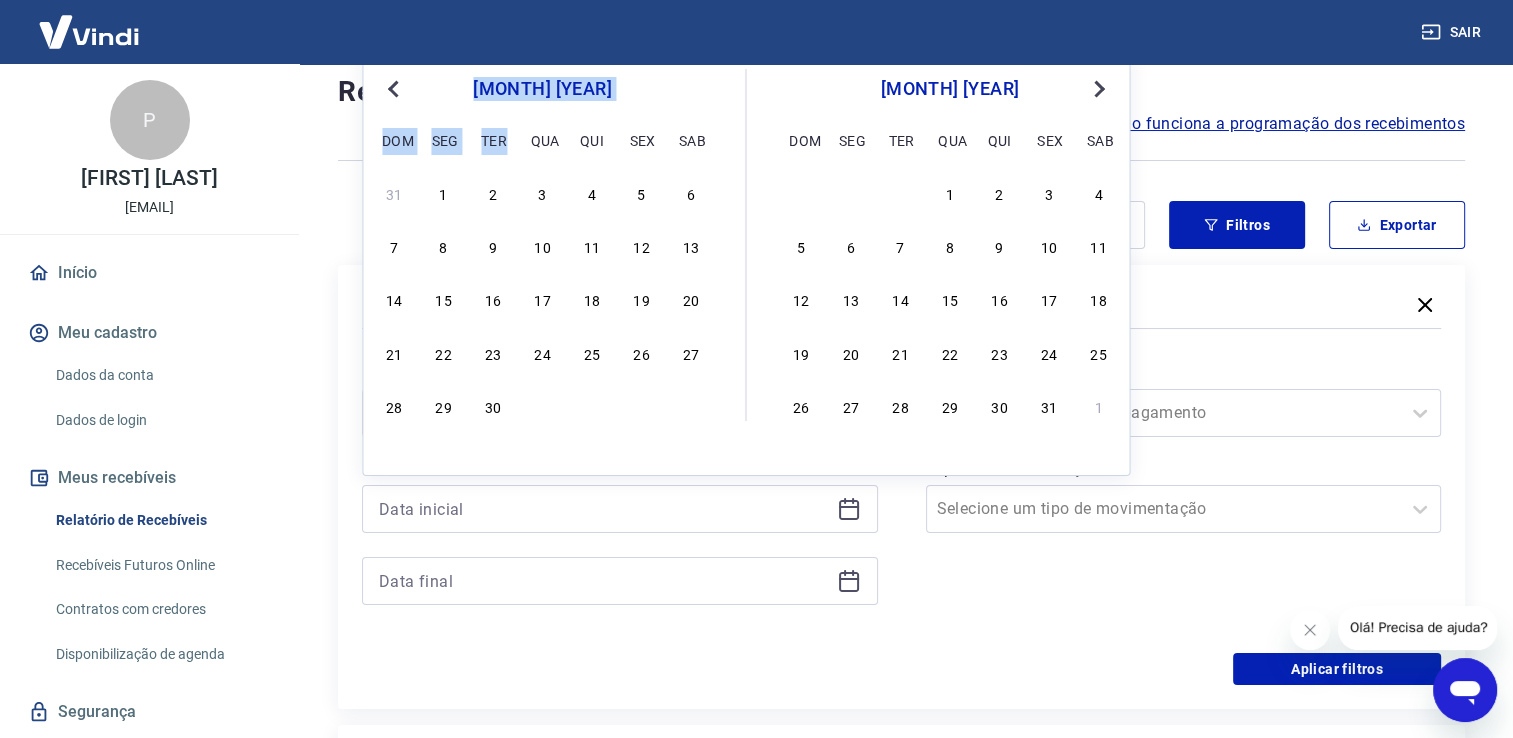 click on "Previous Month" at bounding box center [395, 88] 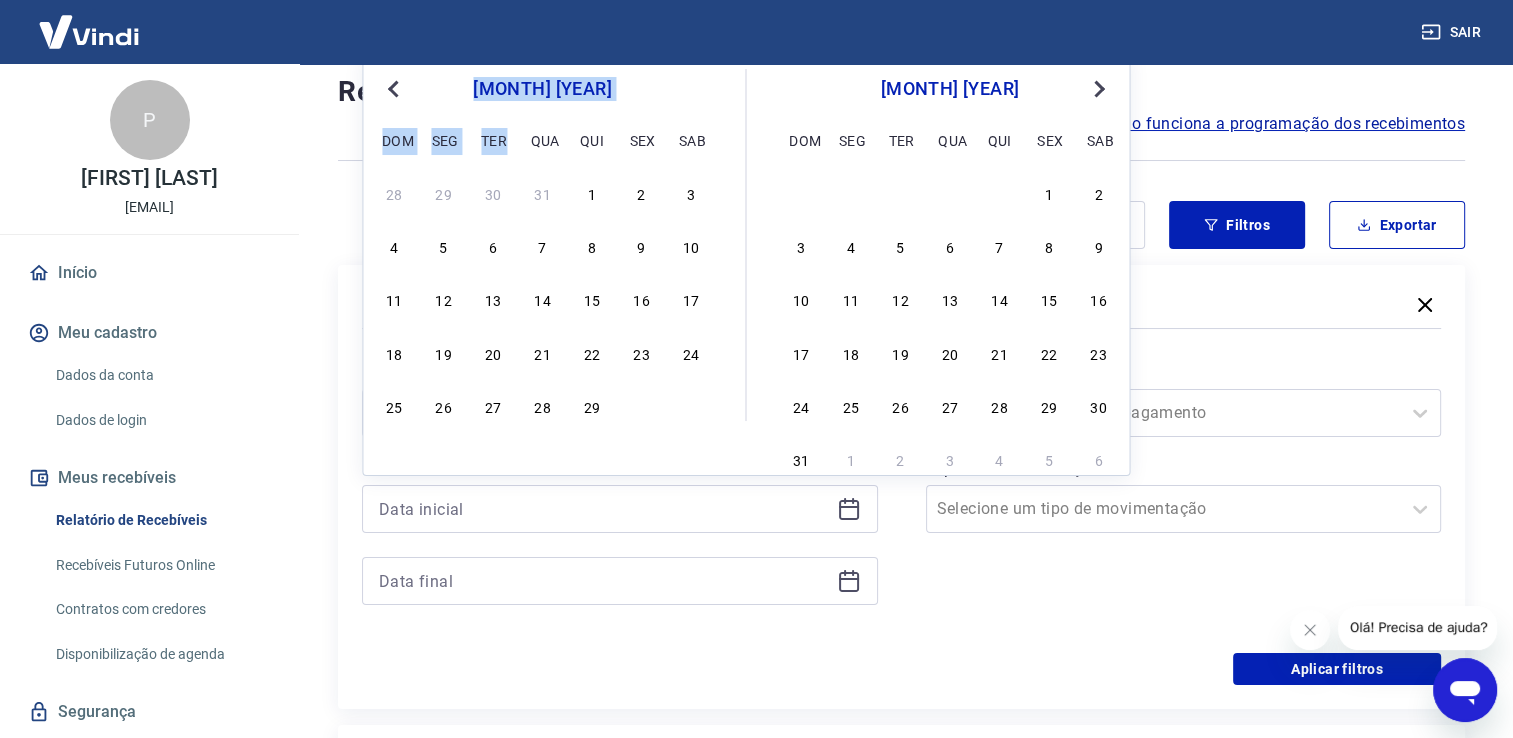 click on "Previous Month" at bounding box center (395, 88) 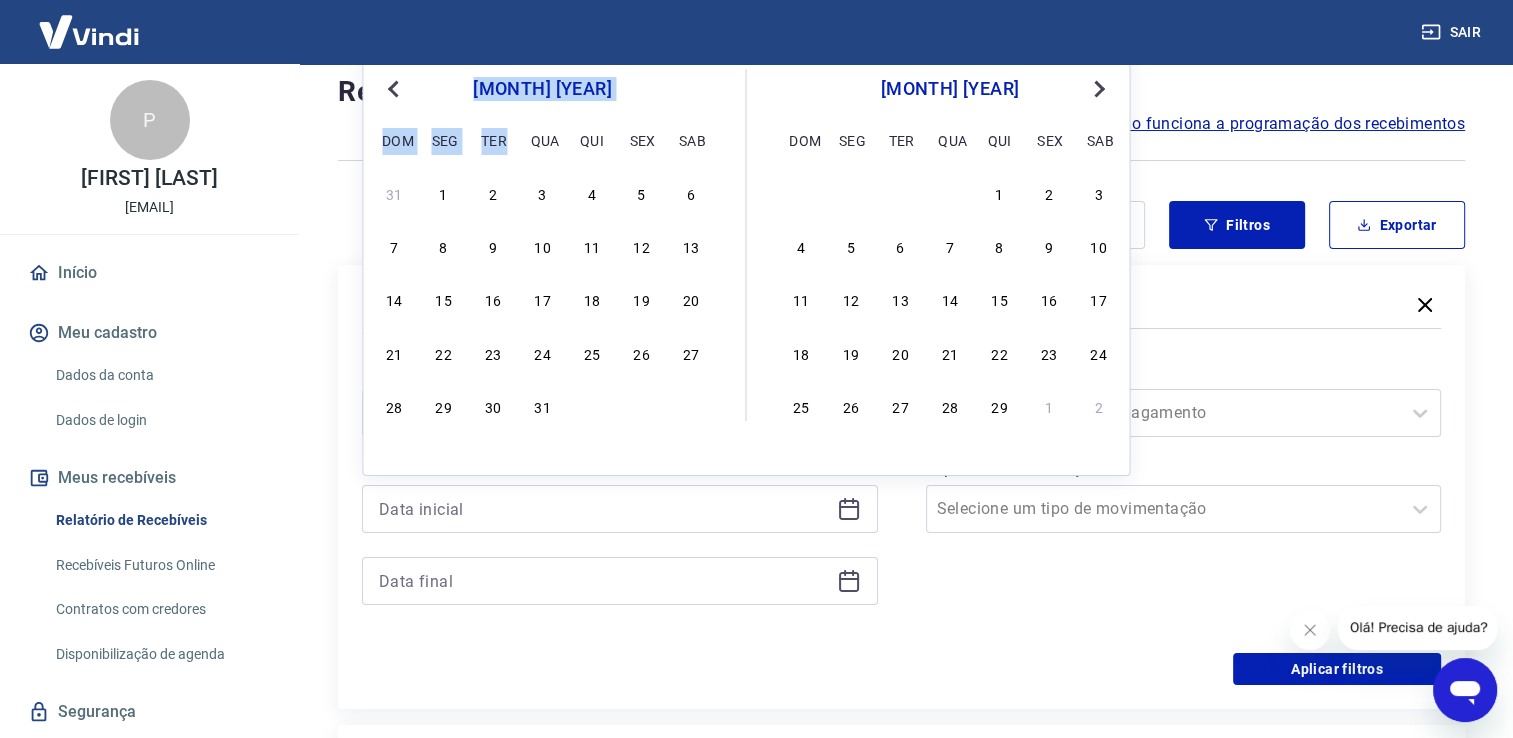click on "Next Month" at bounding box center (1097, 88) 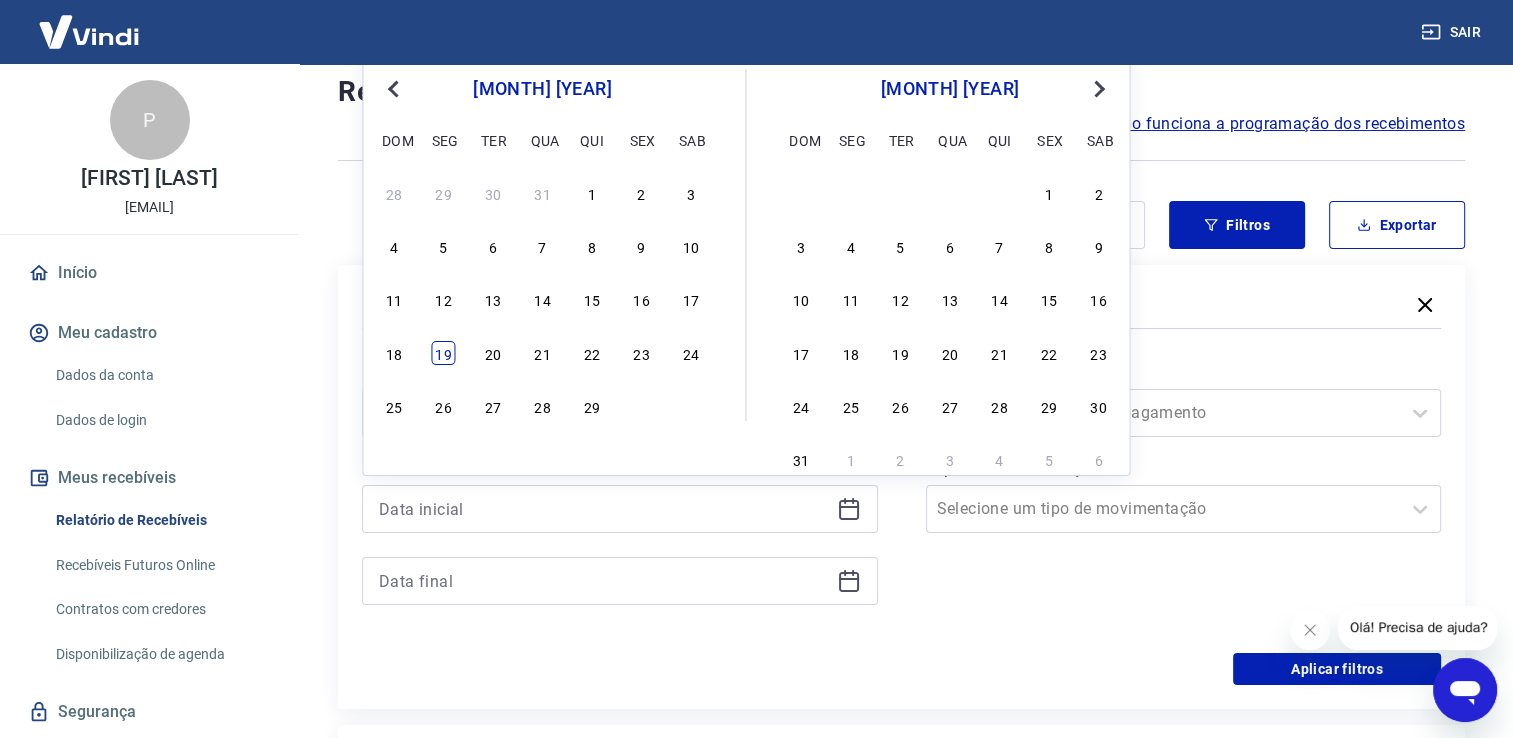 click on "19" at bounding box center (444, 353) 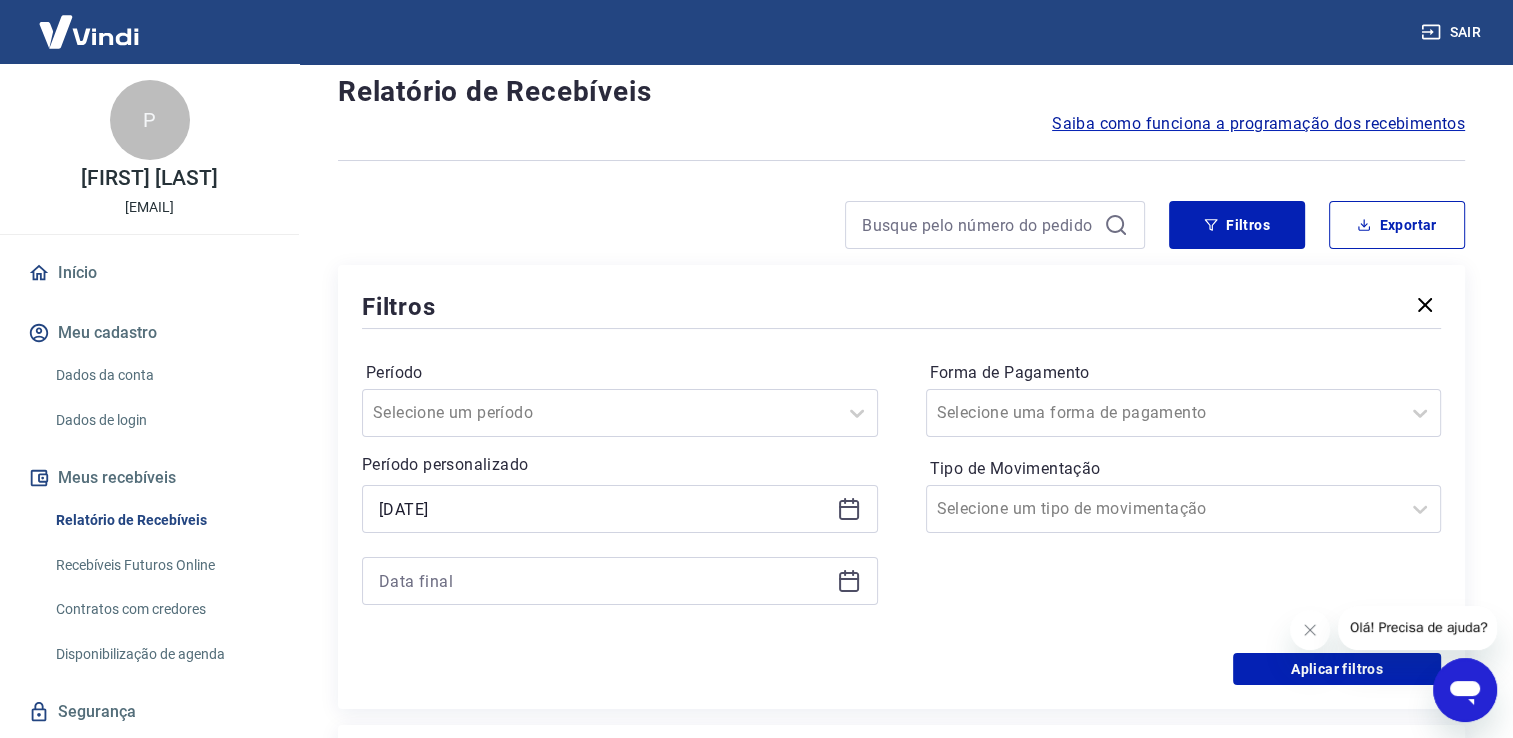click 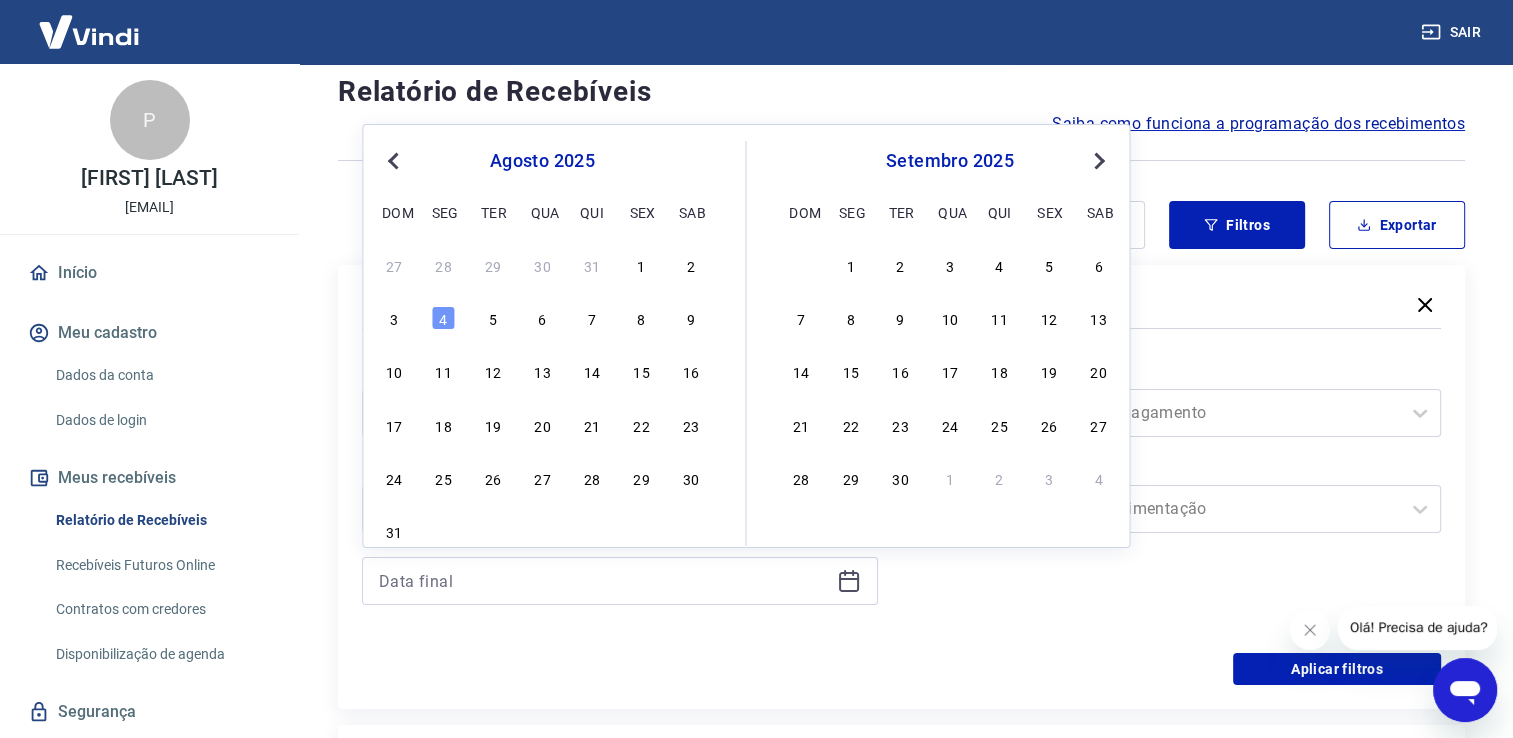 click on "Previous Month" at bounding box center (393, 161) 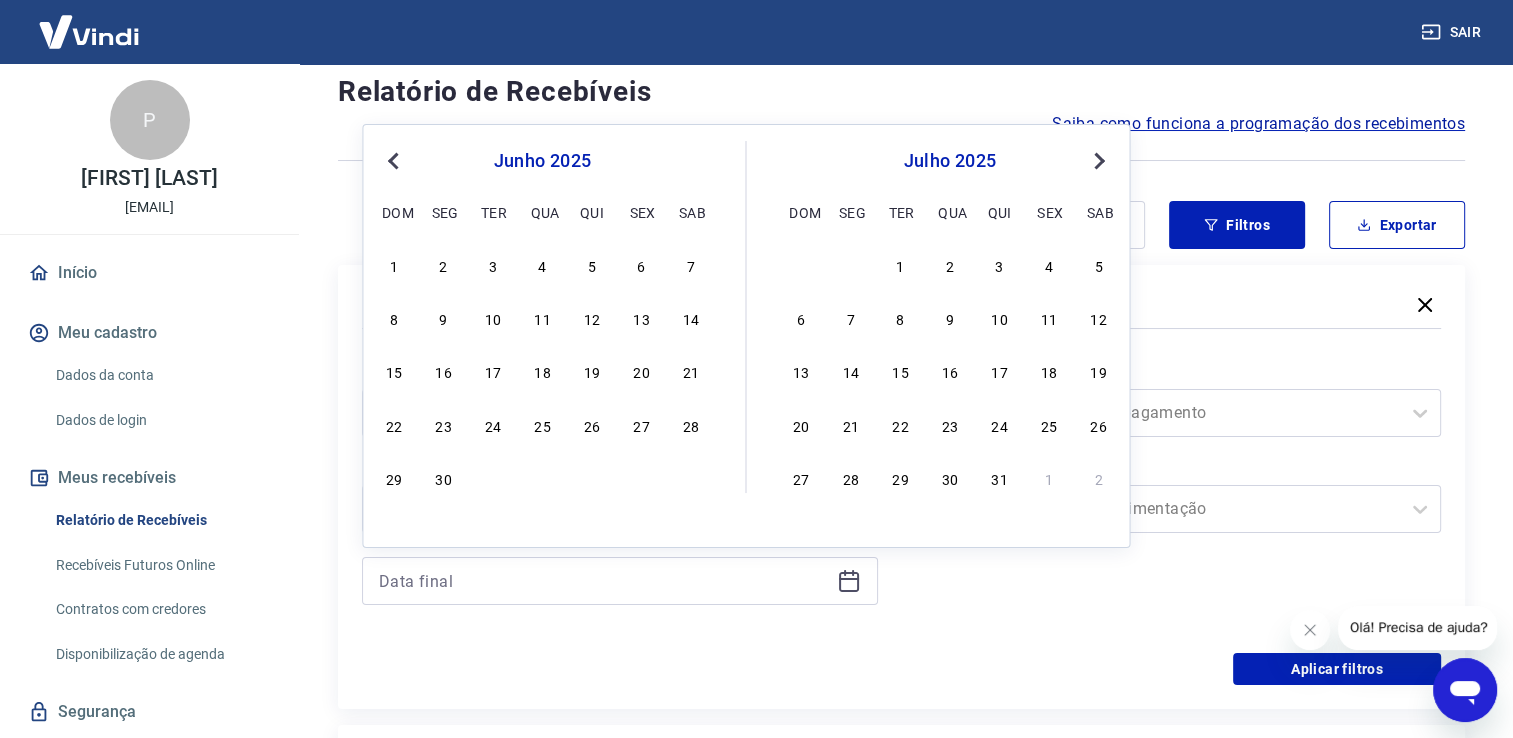 click on "Previous Month" at bounding box center (393, 161) 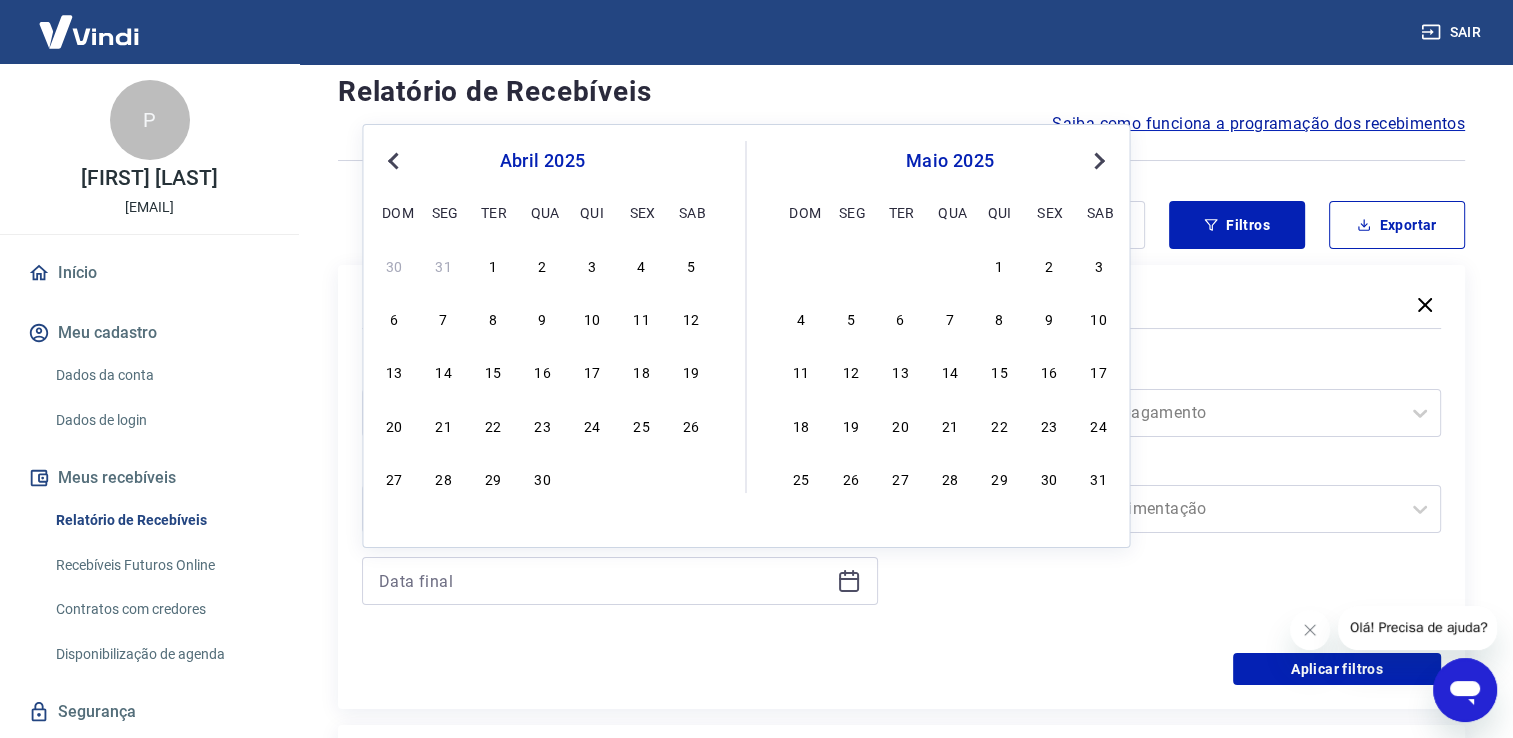 click on "Previous Month" at bounding box center (393, 161) 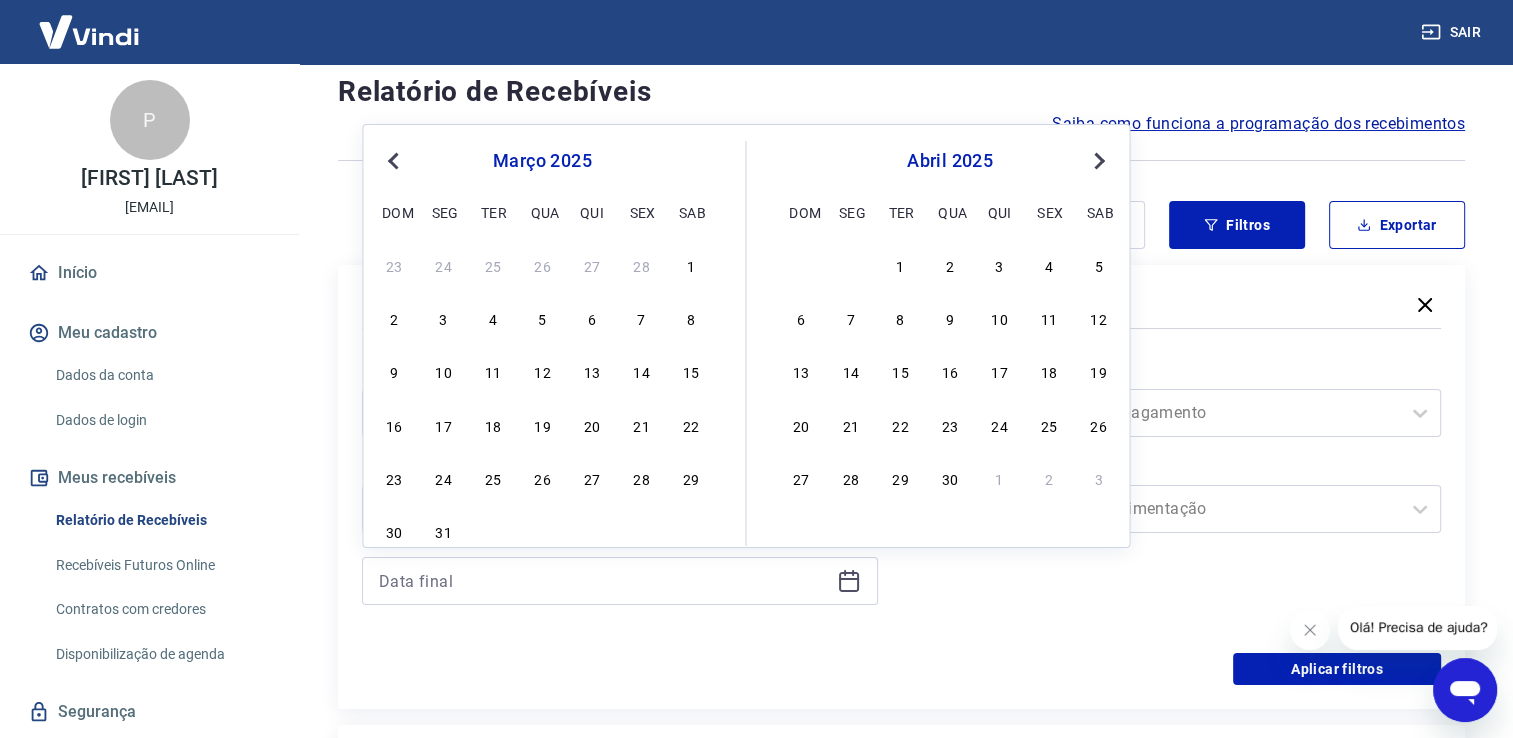 click on "Previous Month" at bounding box center [393, 161] 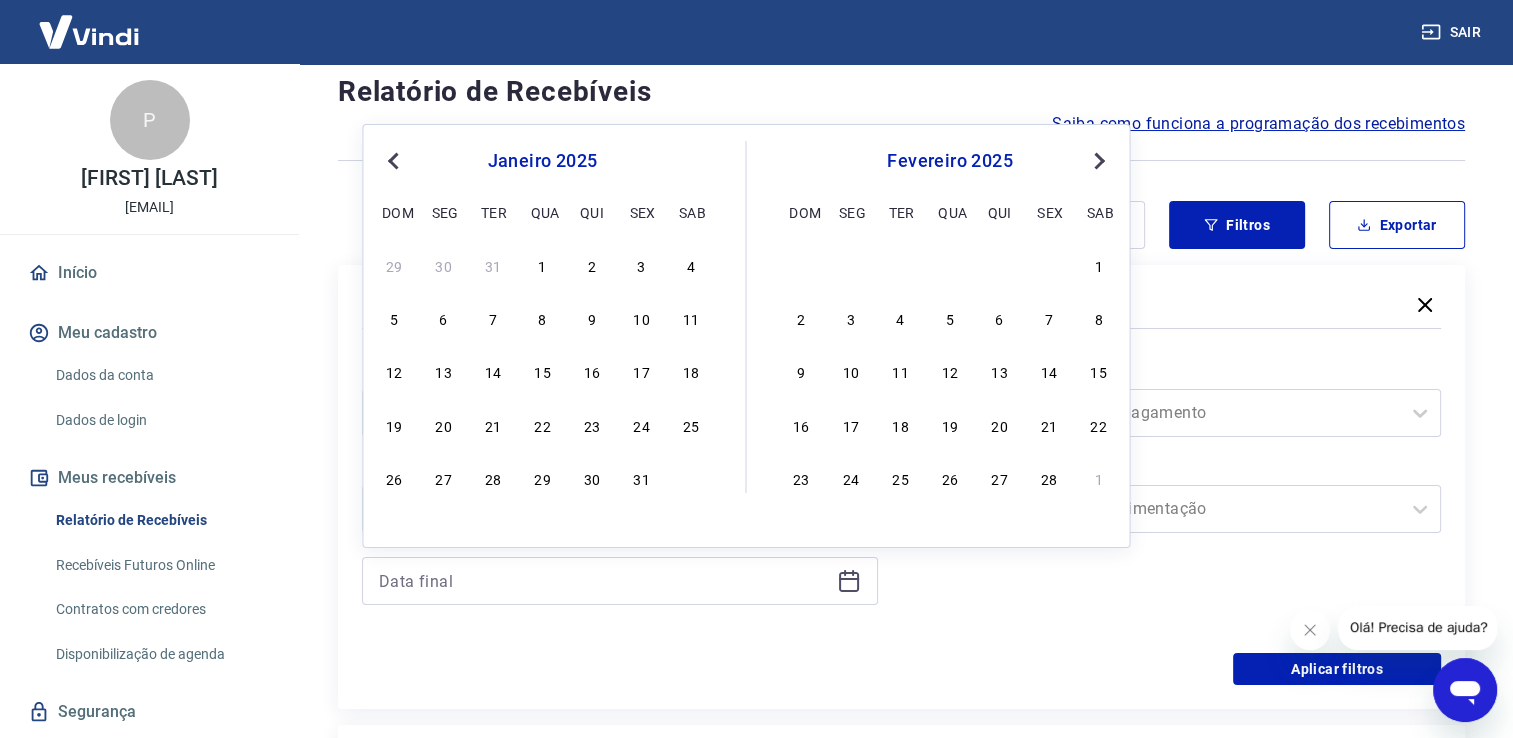 click on "Previous Month" at bounding box center (393, 161) 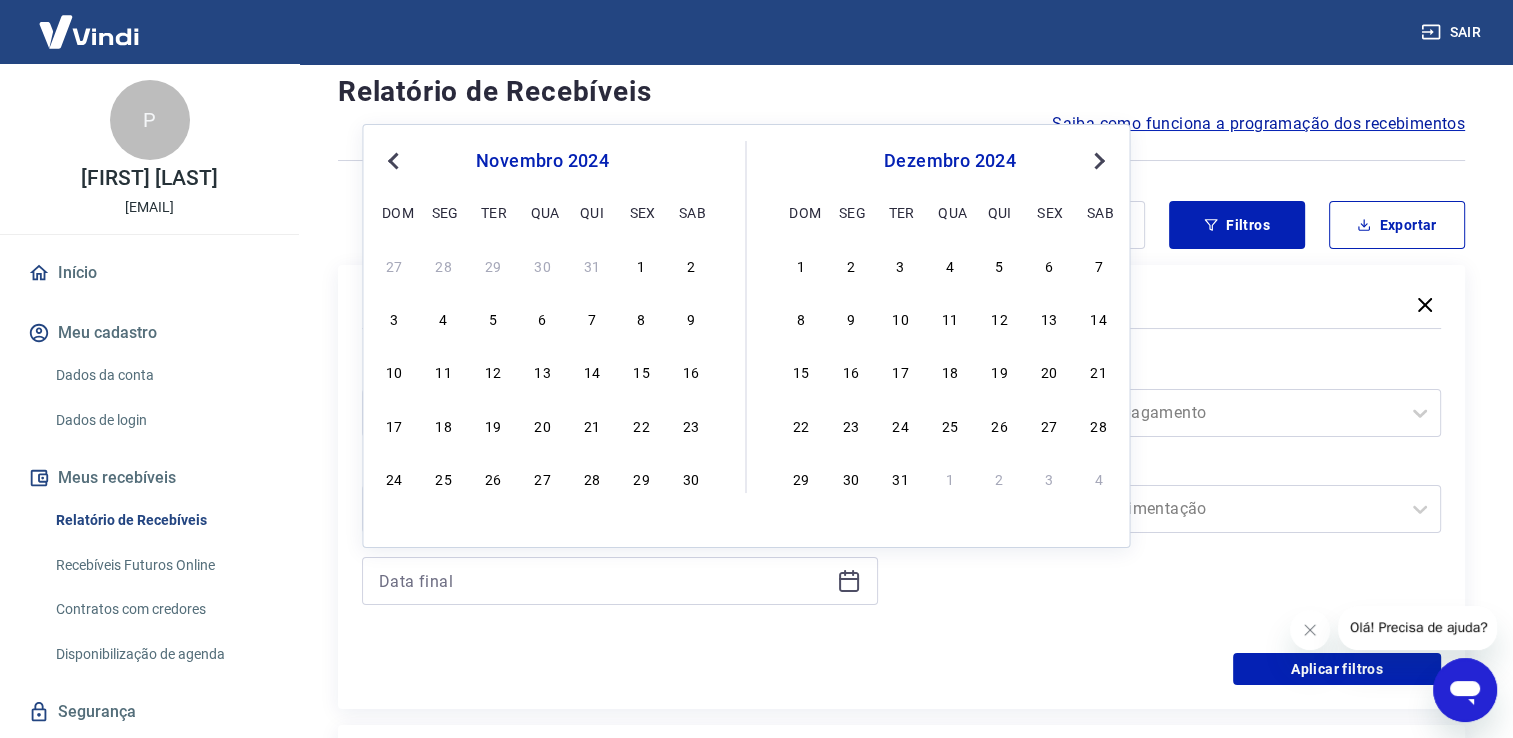 click on "Previous Month" at bounding box center (393, 161) 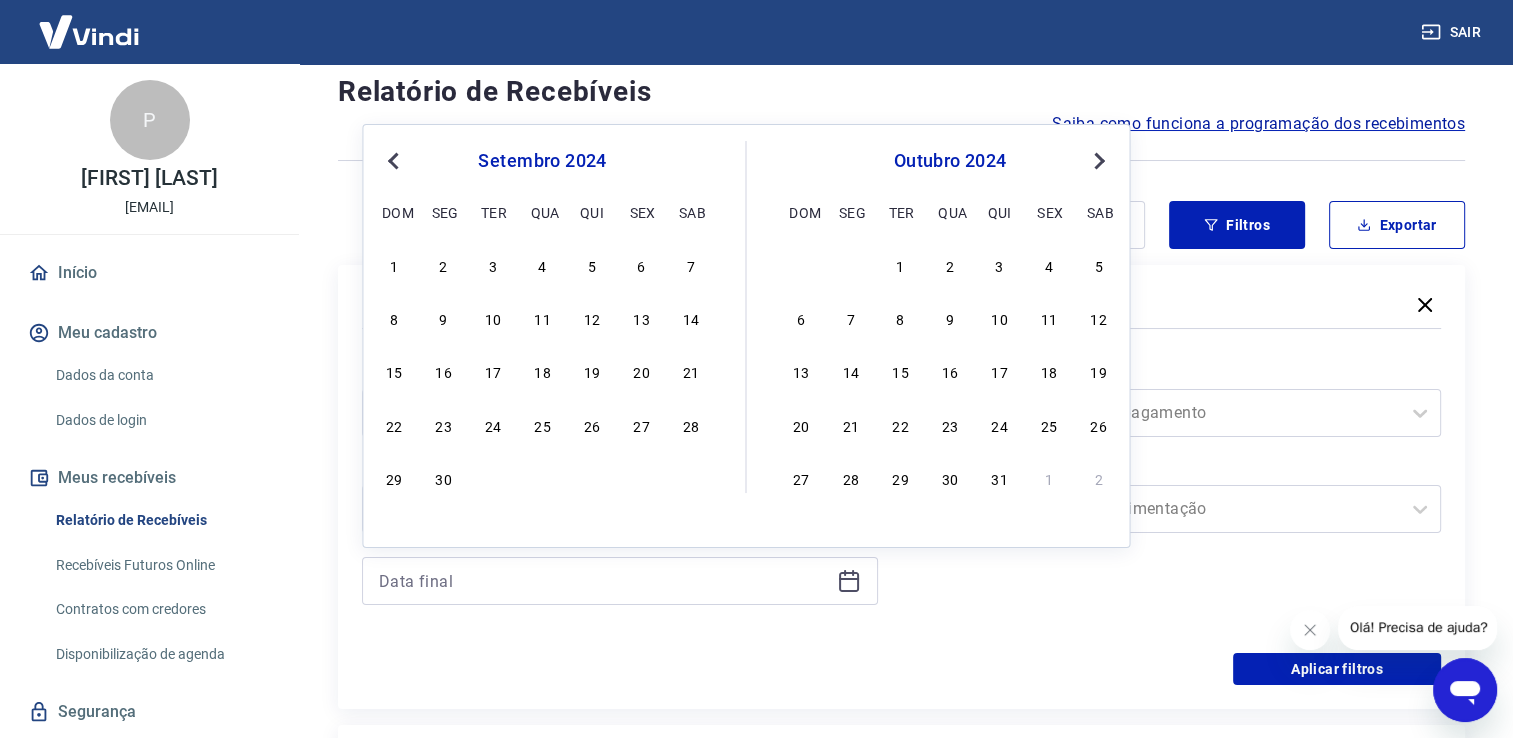 click on "Previous Month" at bounding box center (393, 161) 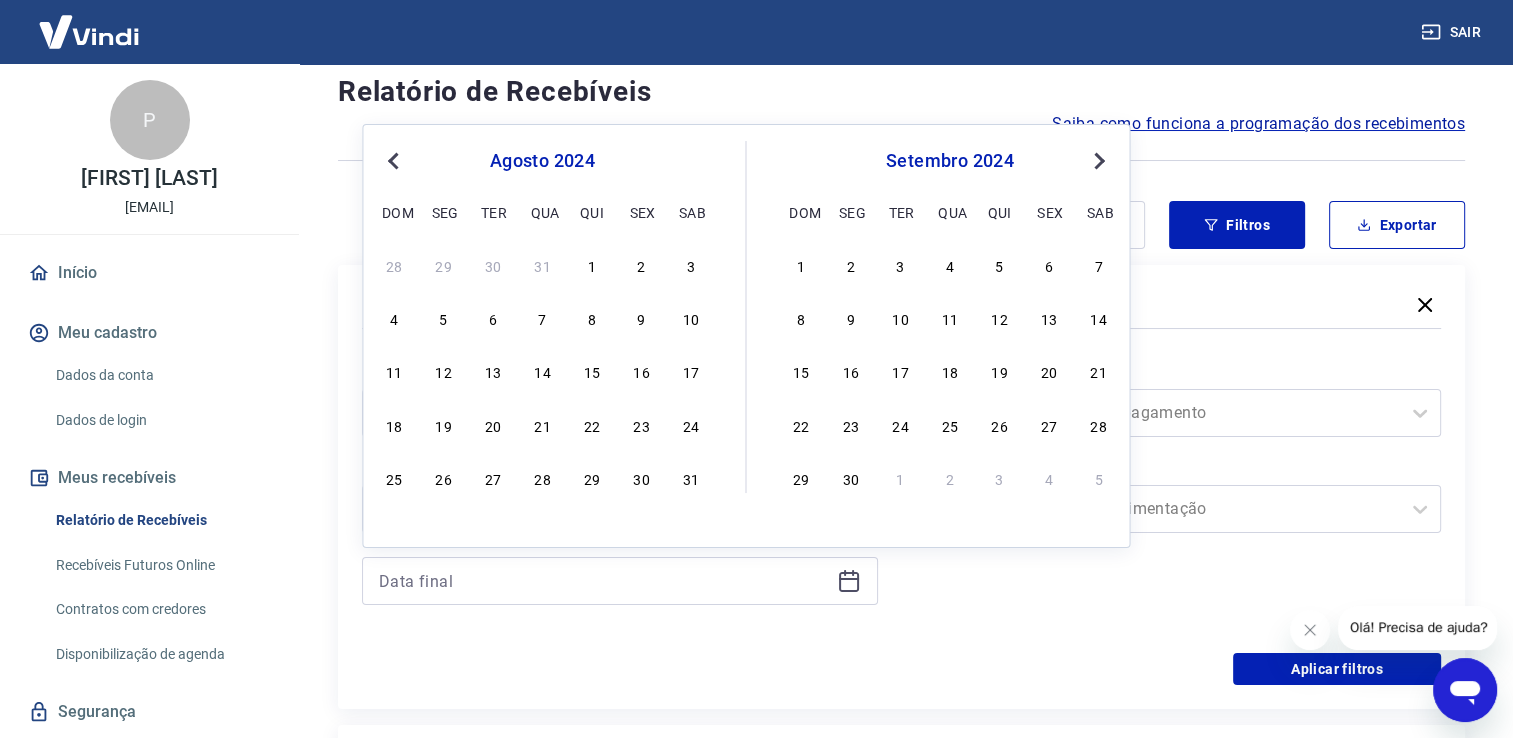 click on "Previous Month" at bounding box center (393, 161) 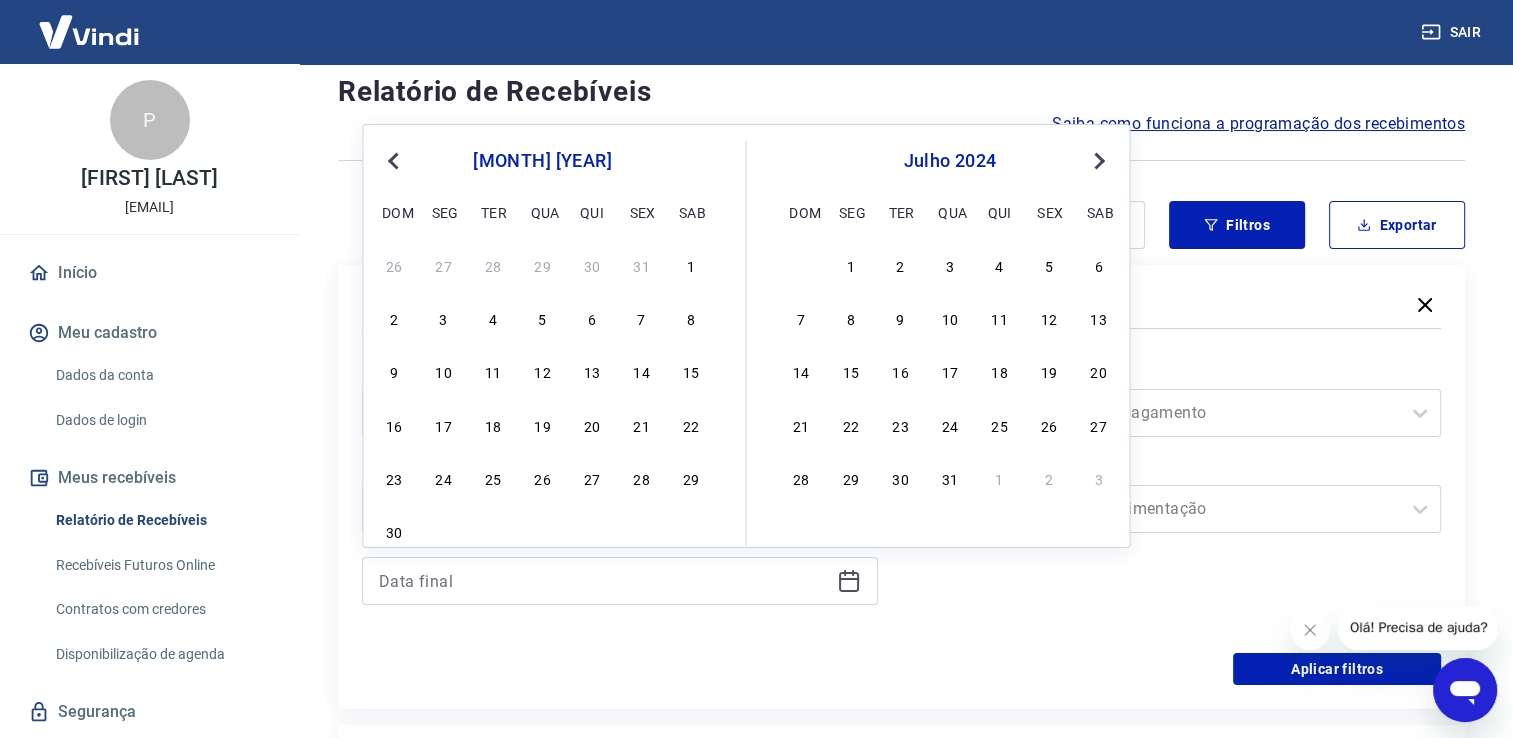 click on "Previous Month" at bounding box center (393, 161) 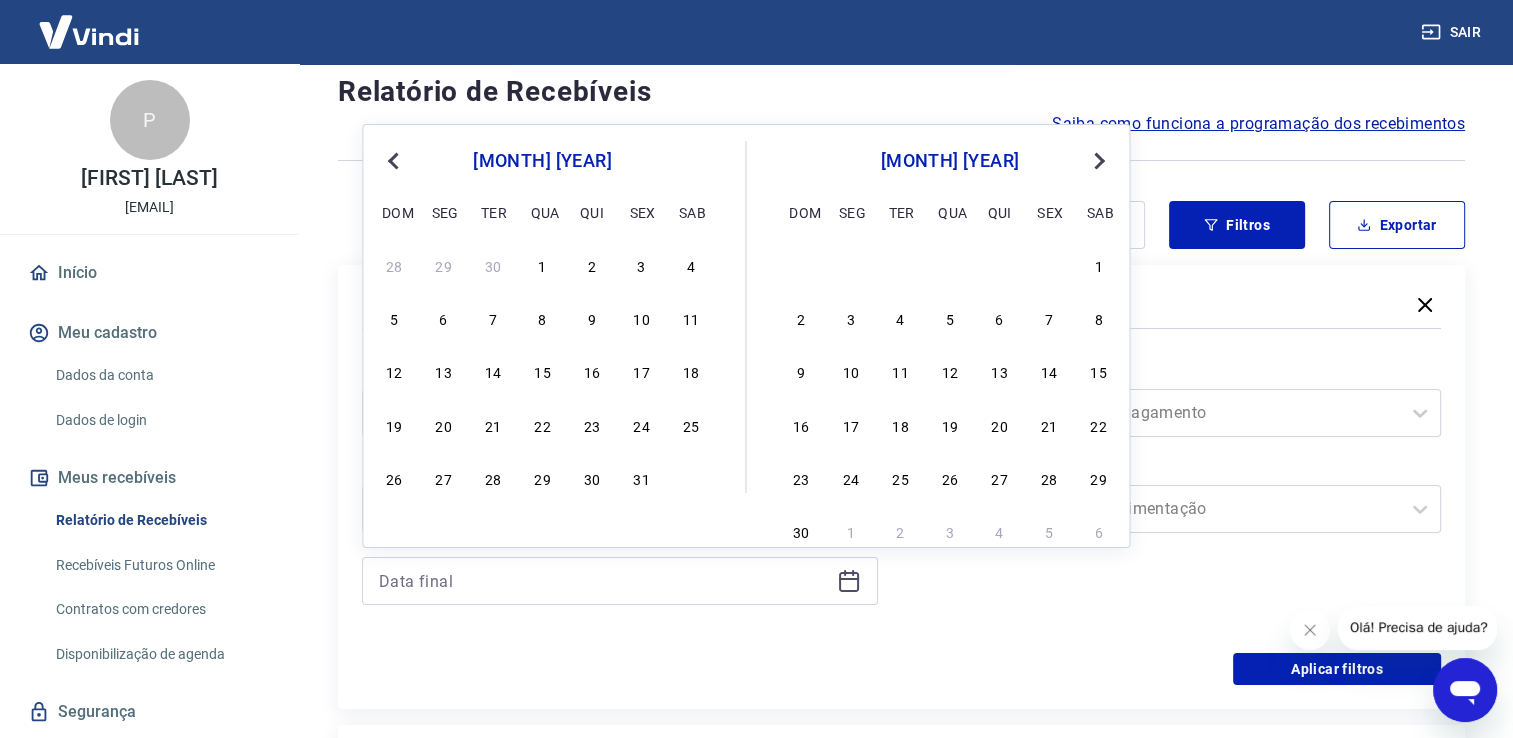 click on "Previous Month" at bounding box center (393, 161) 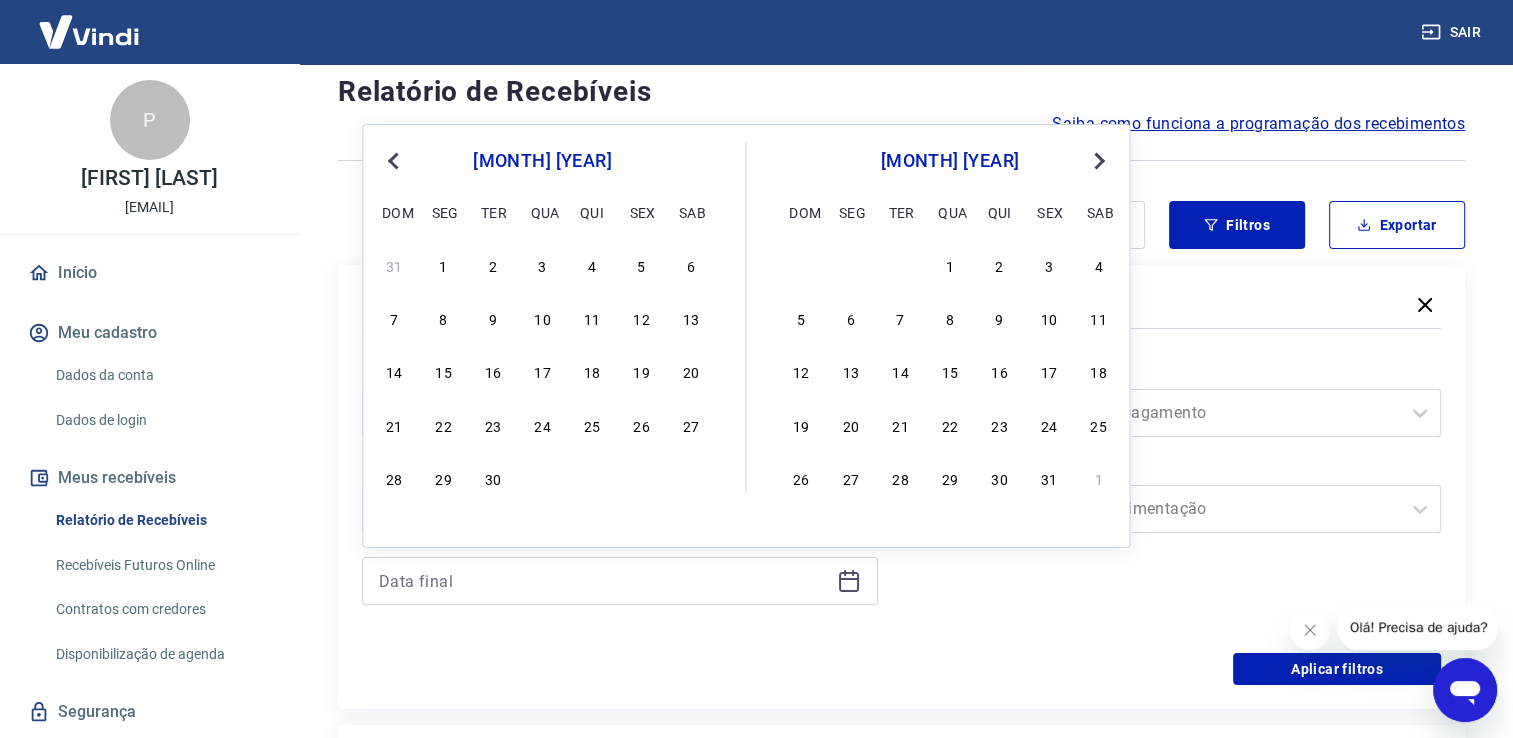 click on "Previous Month" at bounding box center (393, 161) 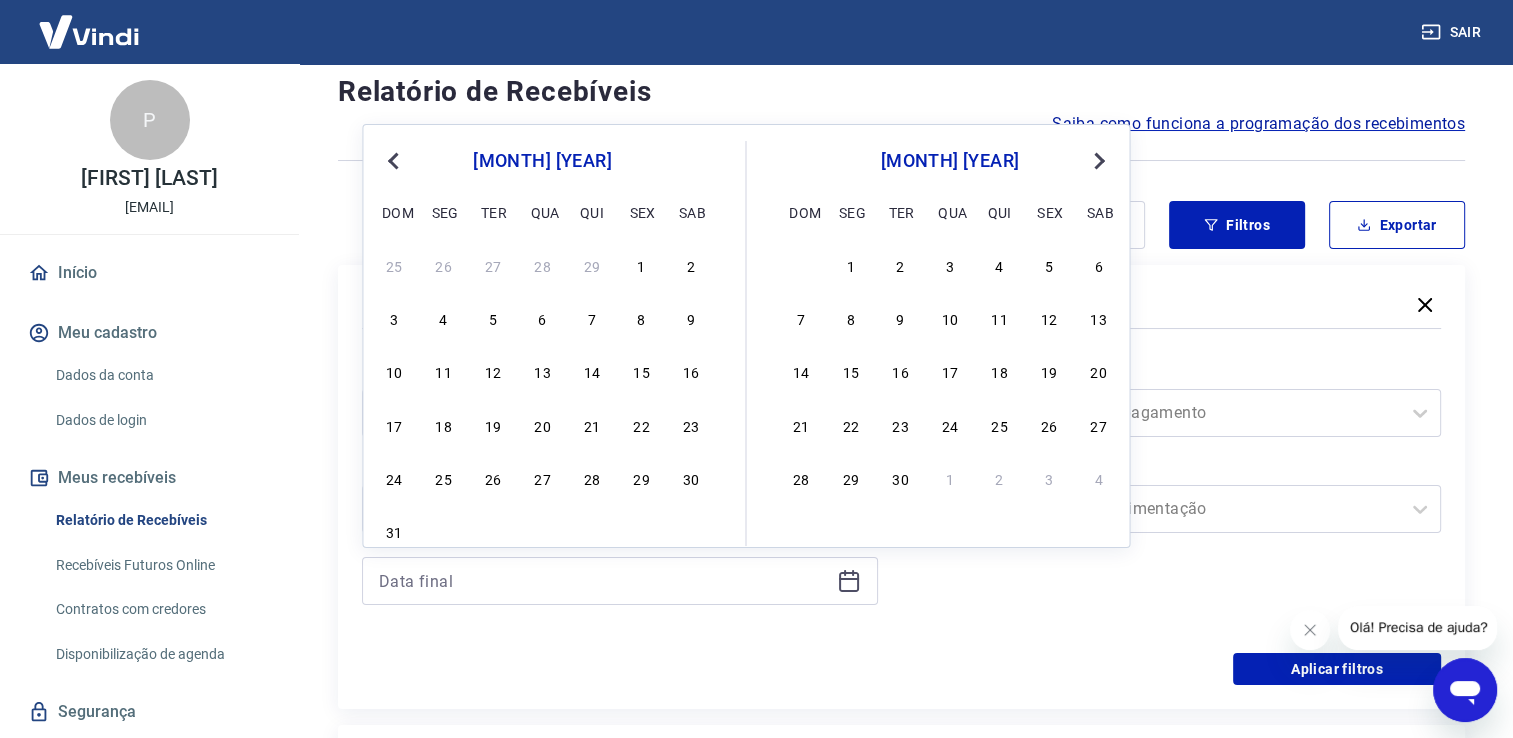click on "Previous Month" at bounding box center [393, 161] 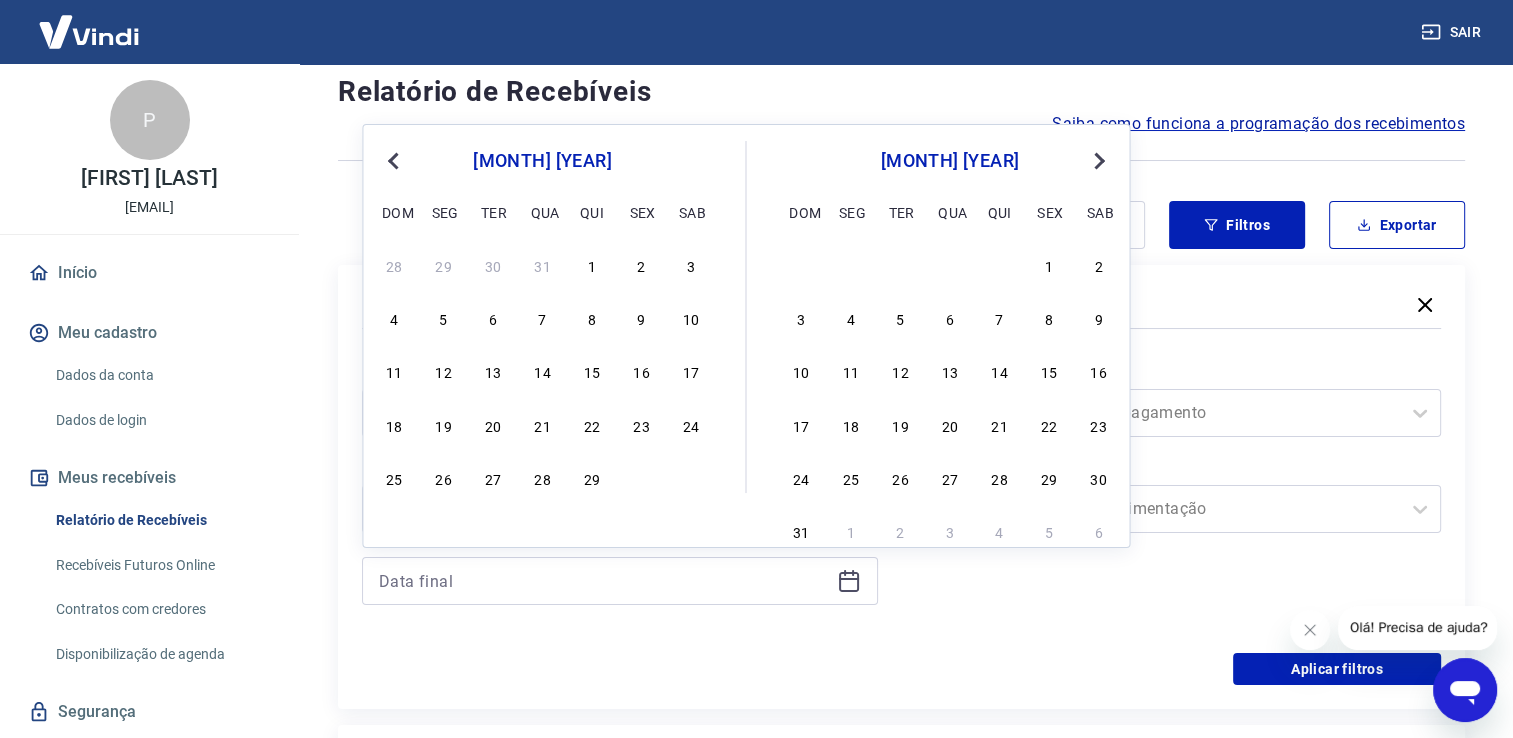 drag, startPoint x: 443, startPoint y: 422, endPoint x: 1057, endPoint y: 715, distance: 680.32715 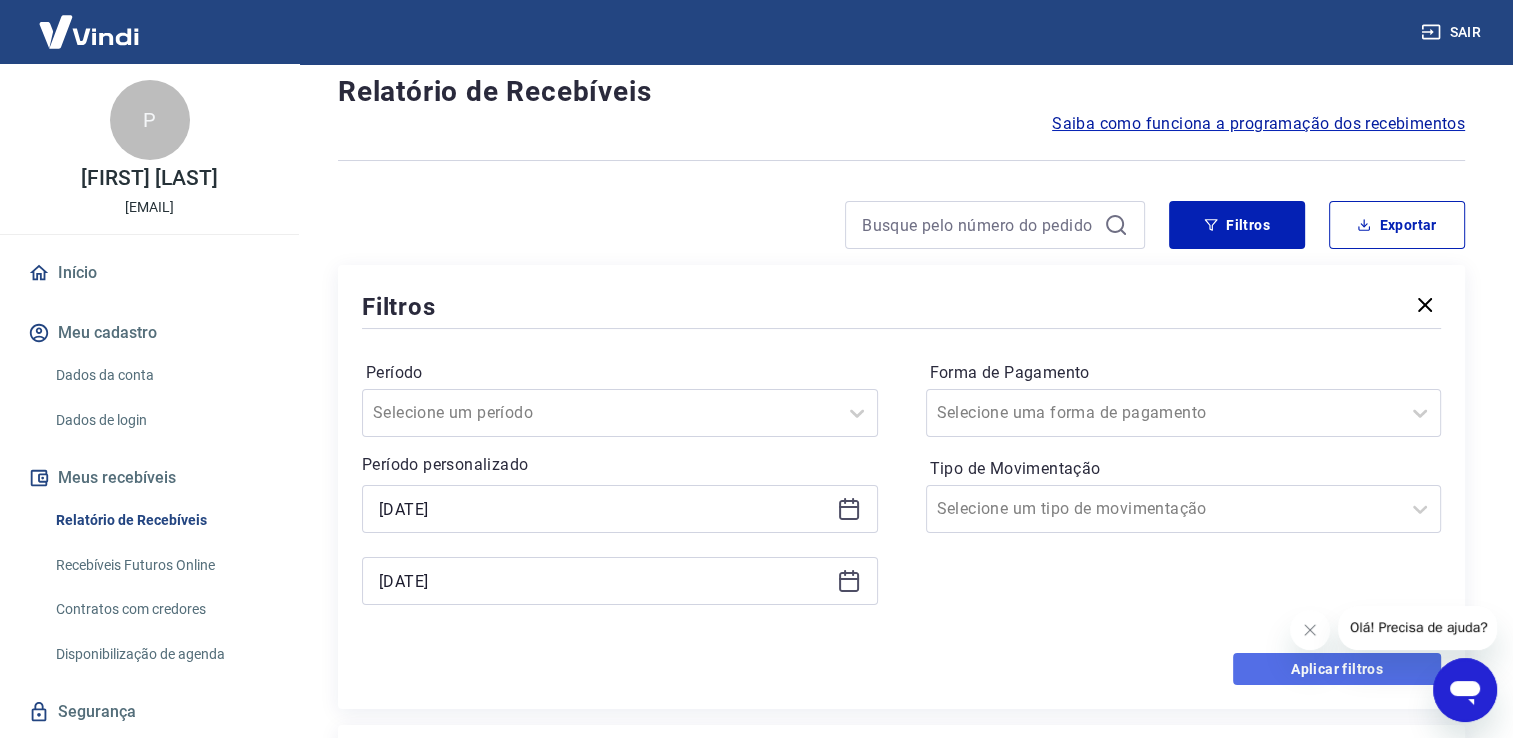 click on "Aplicar filtros" at bounding box center [1337, 669] 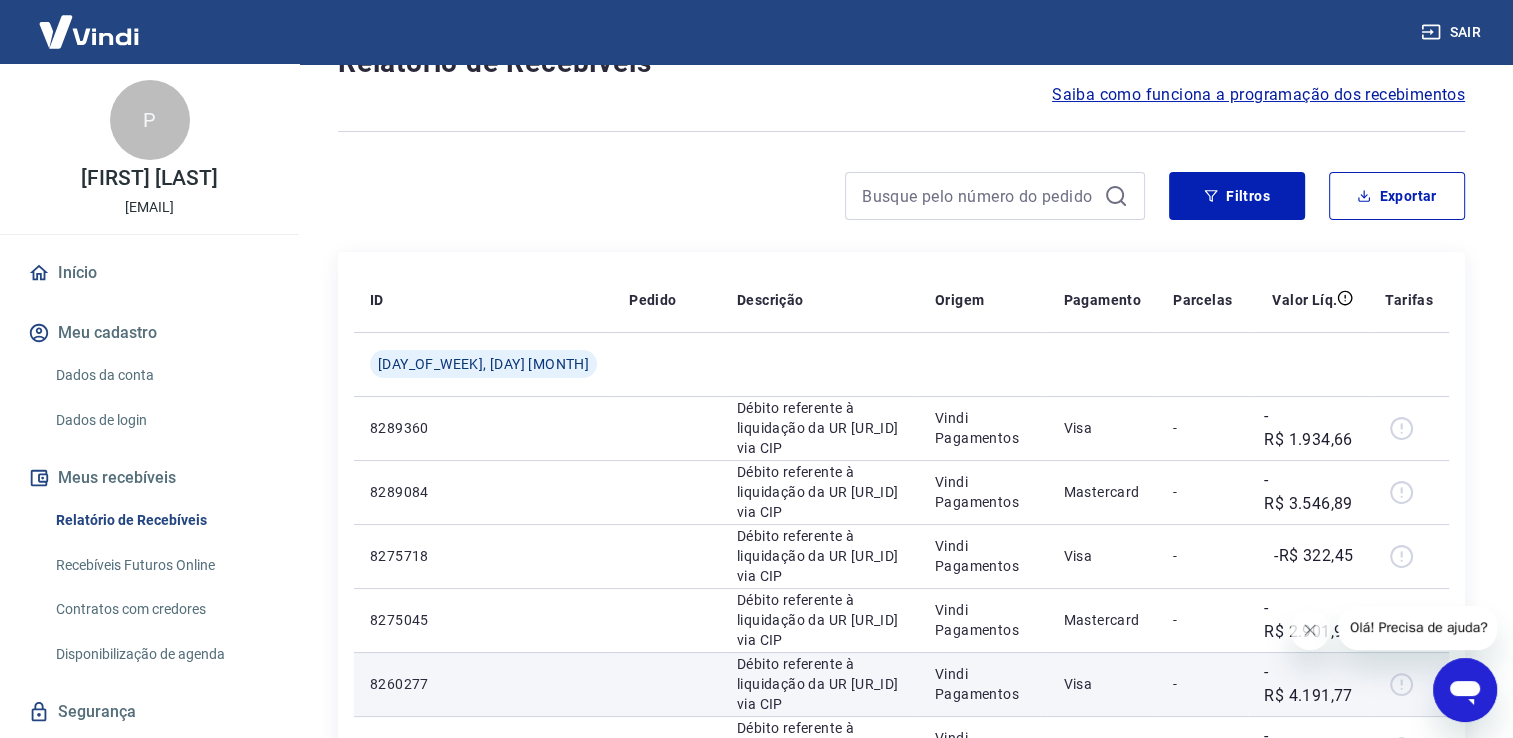 scroll, scrollTop: 0, scrollLeft: 0, axis: both 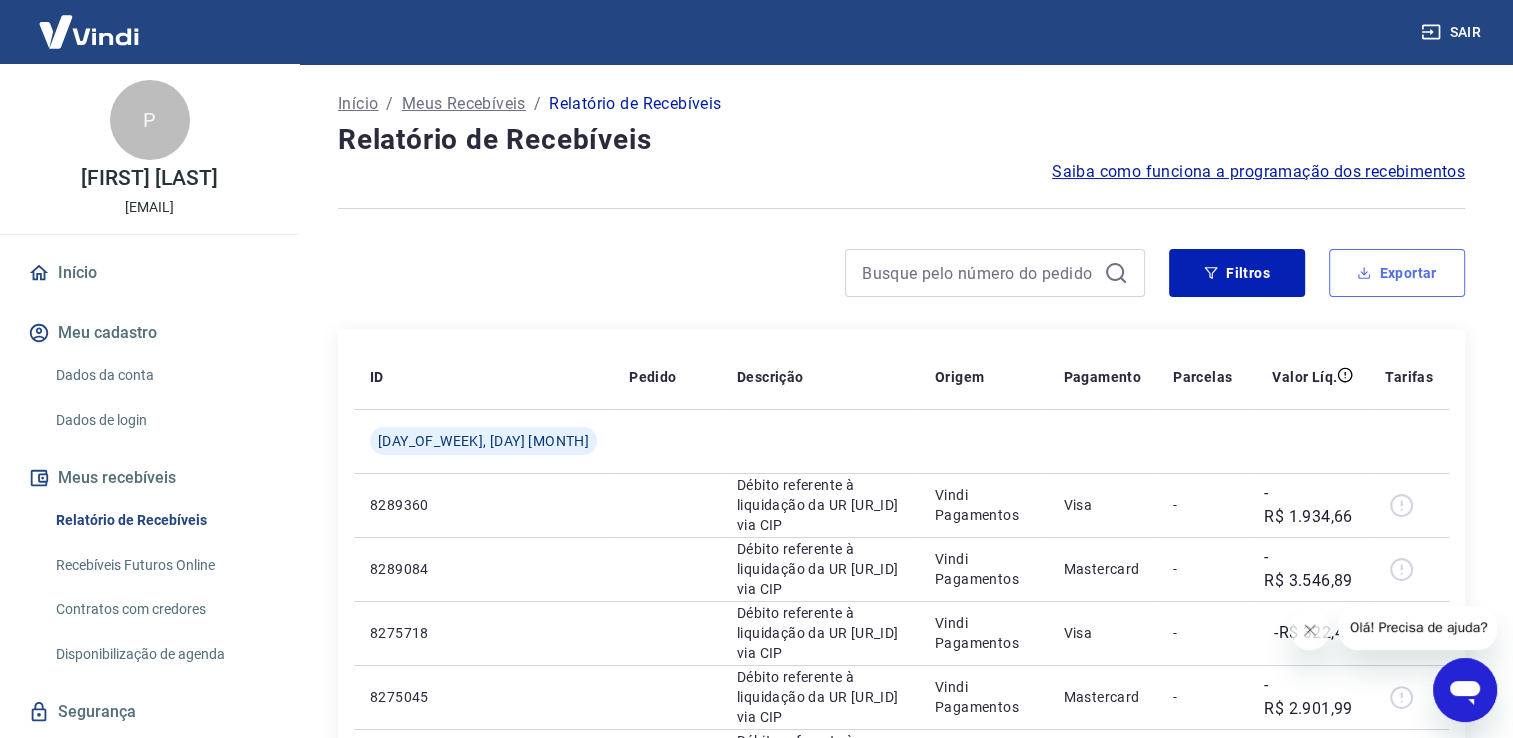 click on "Exportar" at bounding box center [1397, 273] 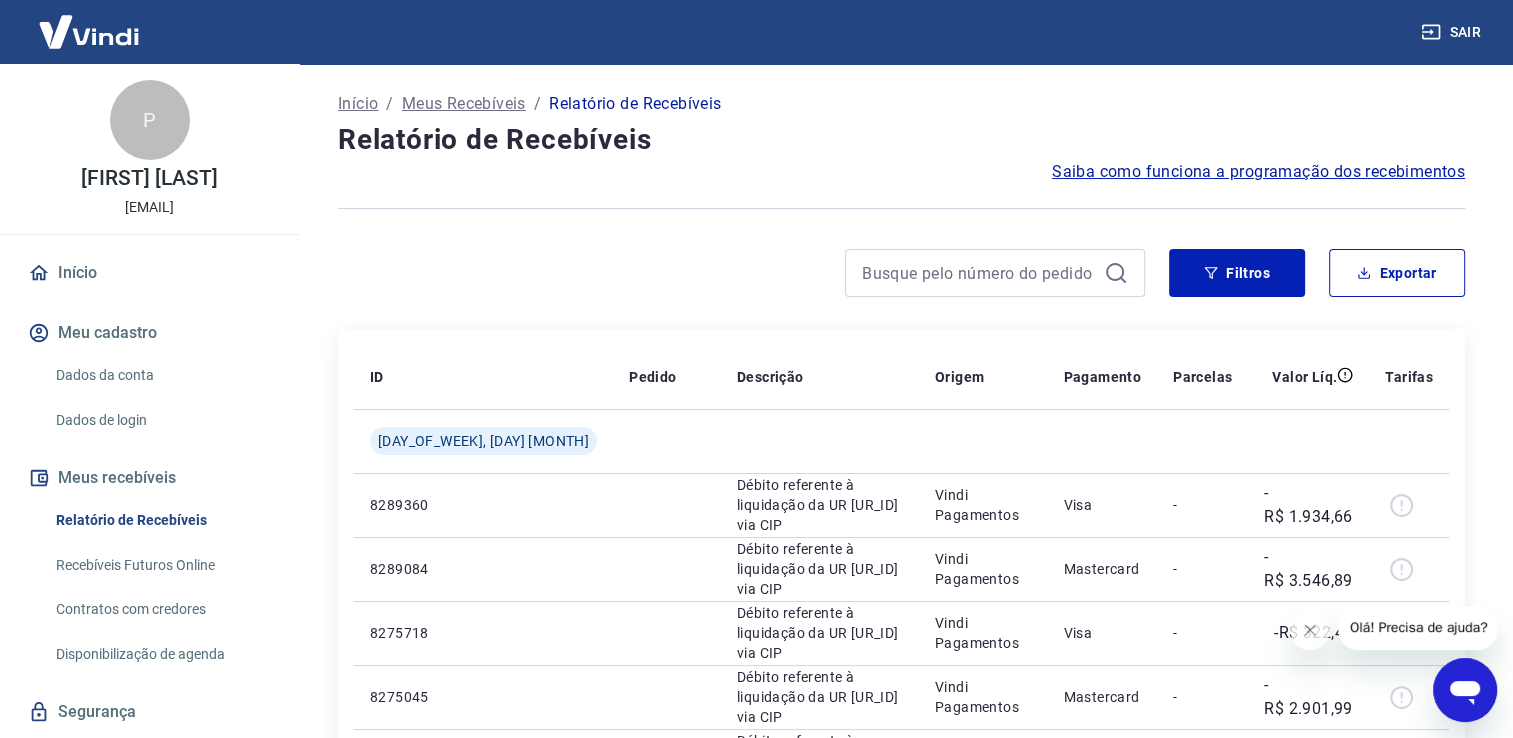 type on "[DATE]" 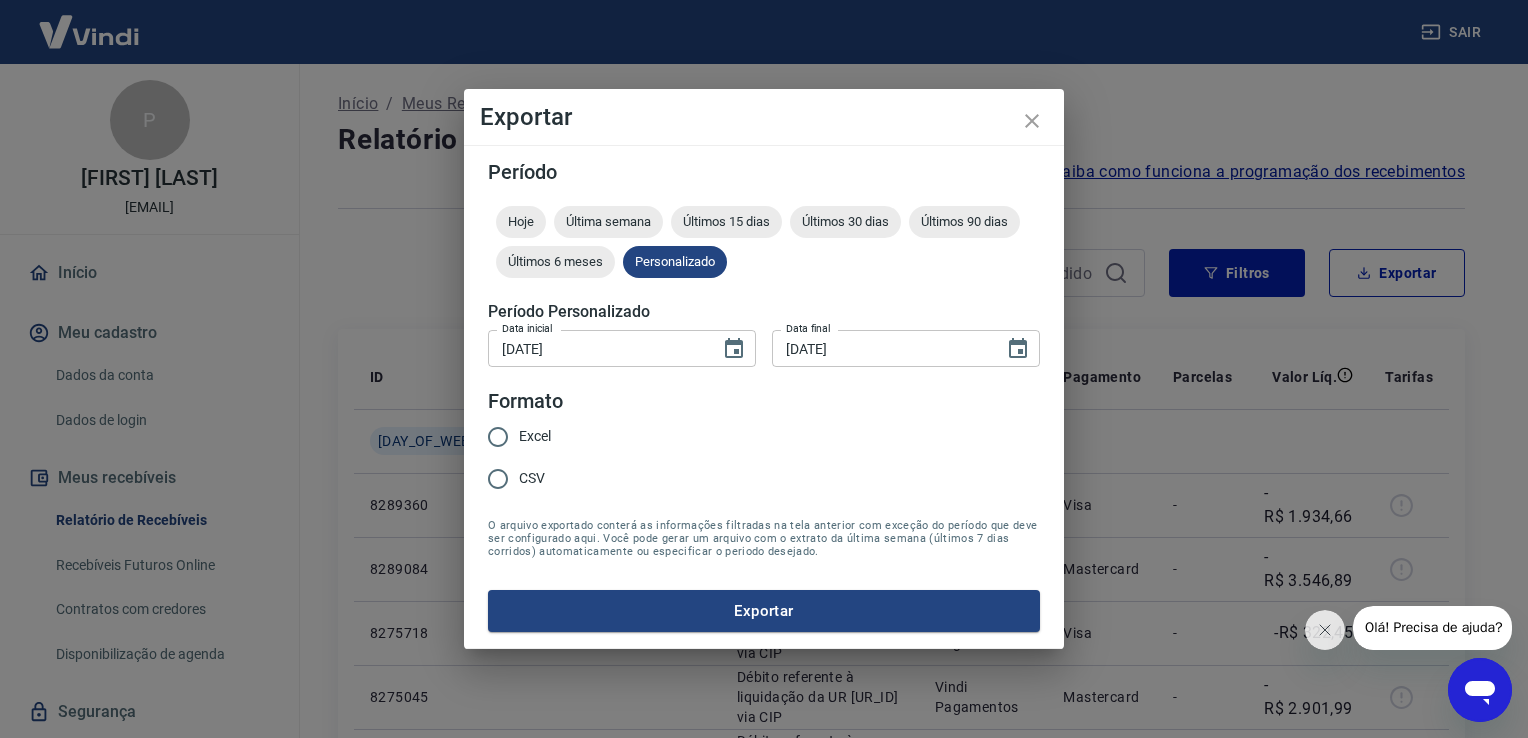 drag, startPoint x: 525, startPoint y: 438, endPoint x: 562, endPoint y: 445, distance: 37.65634 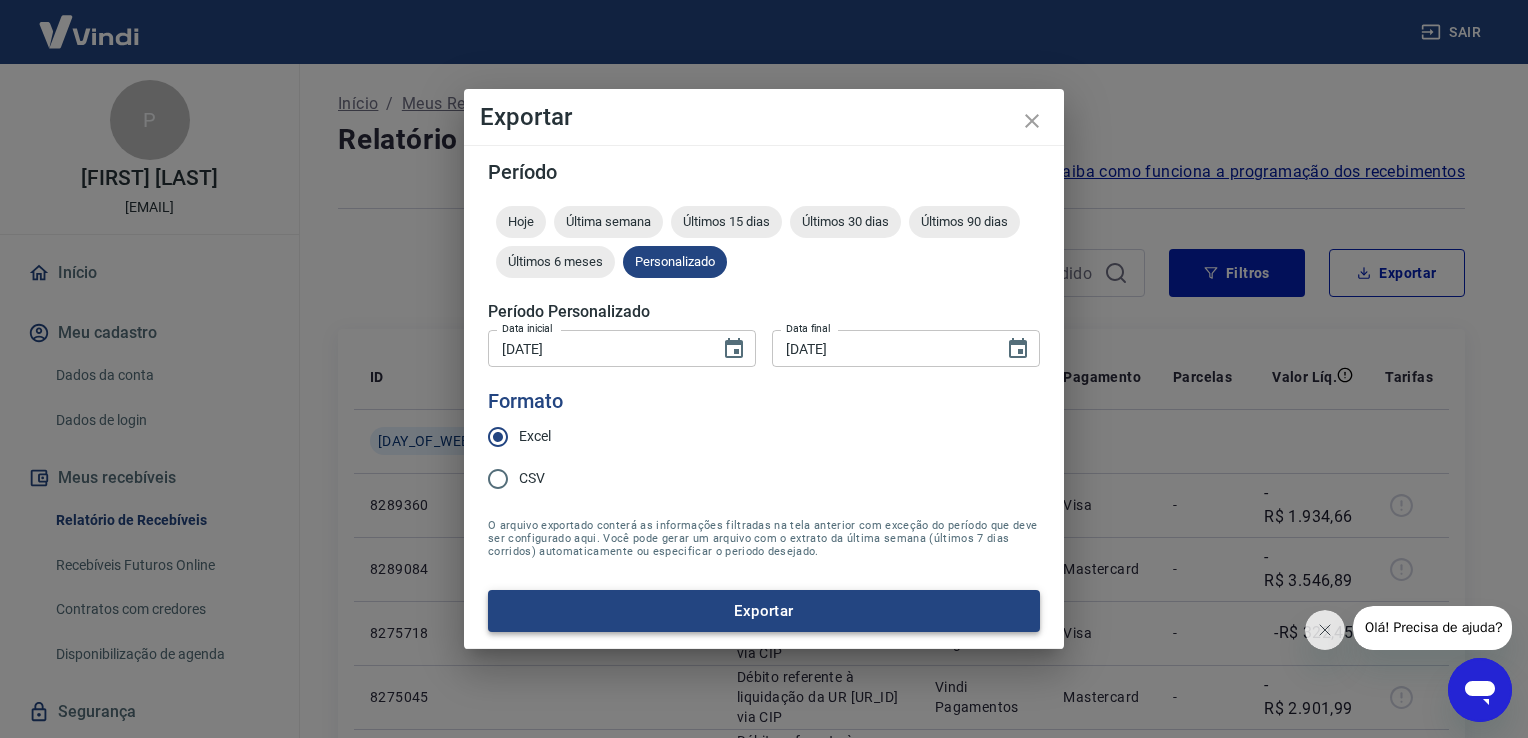click on "Exportar" at bounding box center [764, 611] 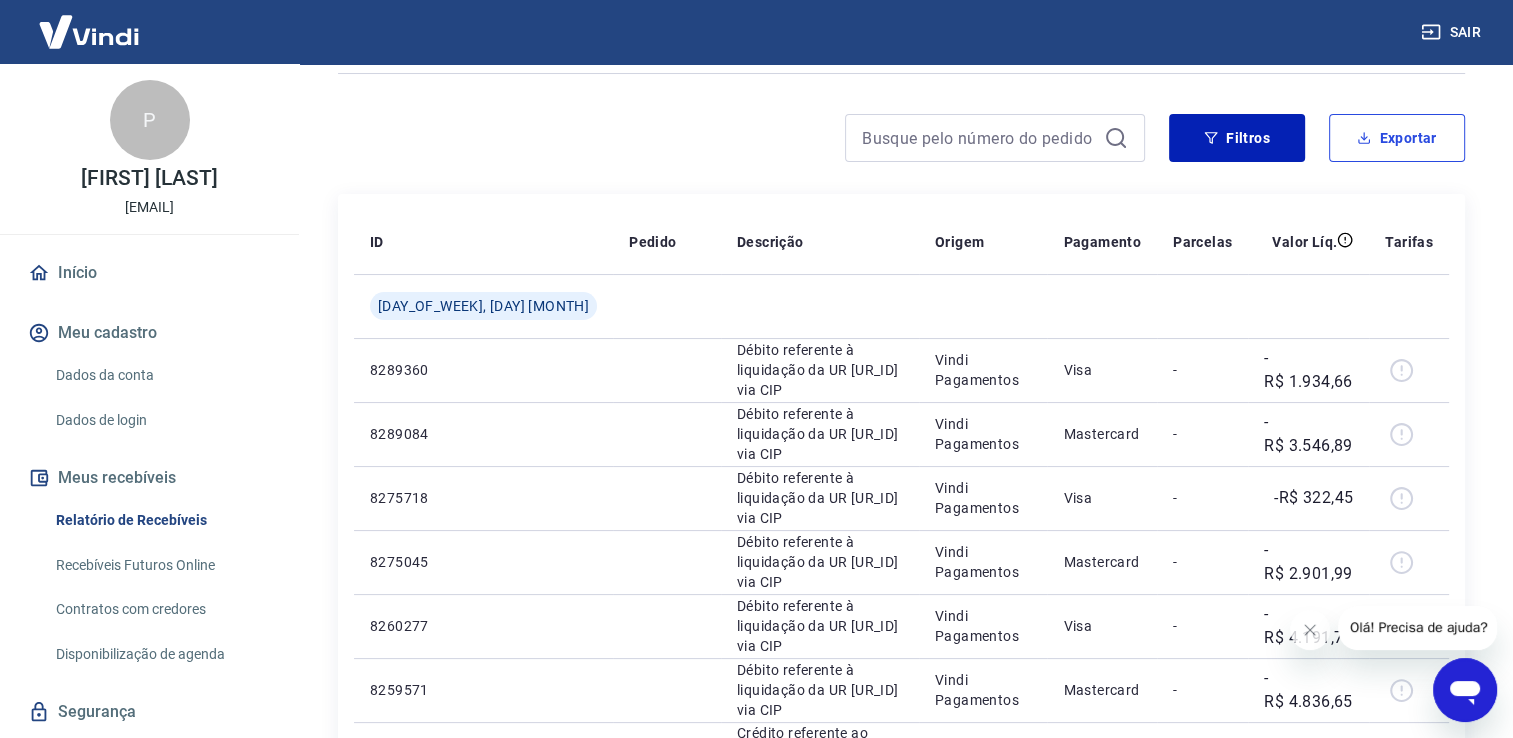 scroll, scrollTop: 100, scrollLeft: 0, axis: vertical 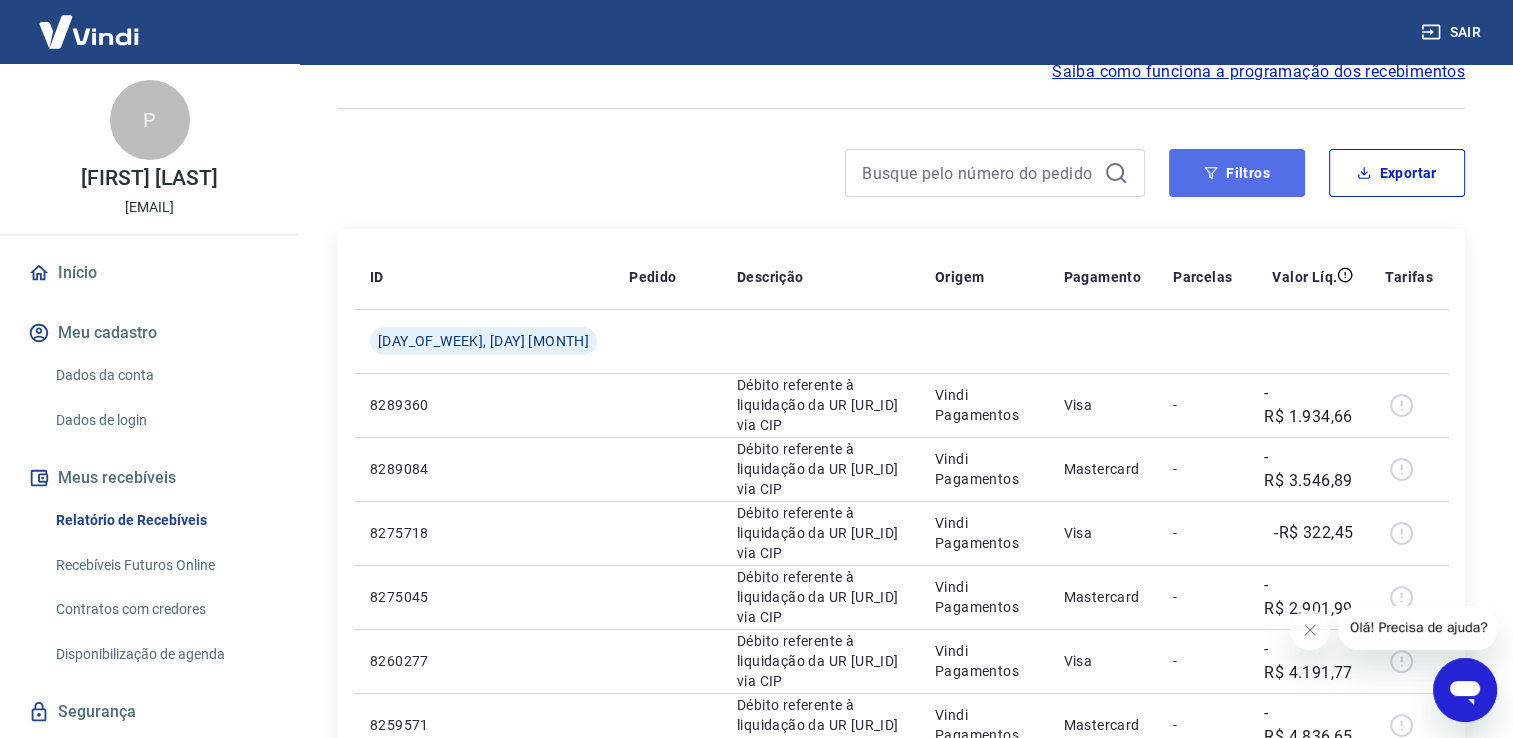 click on "Filtros" at bounding box center (1237, 173) 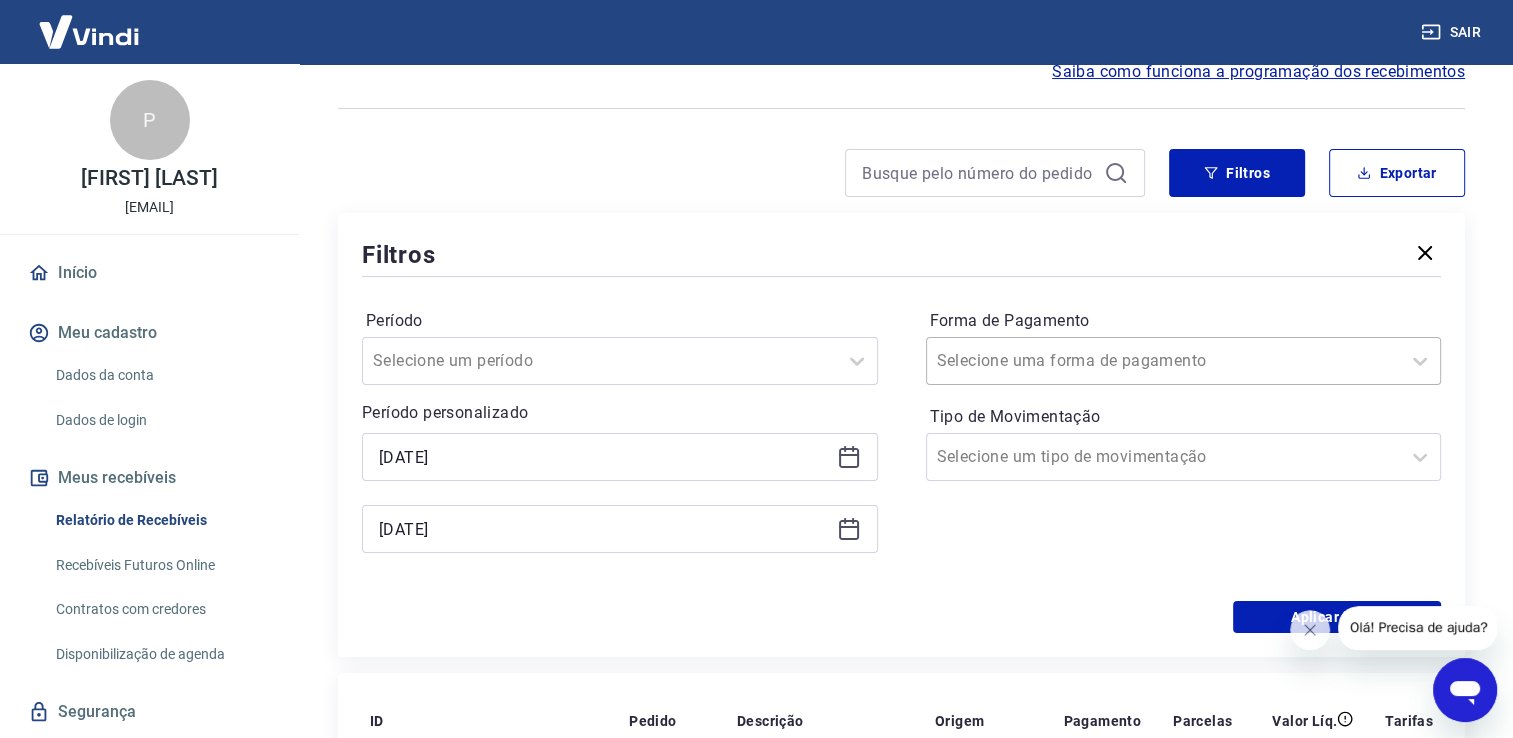 click at bounding box center (1164, 361) 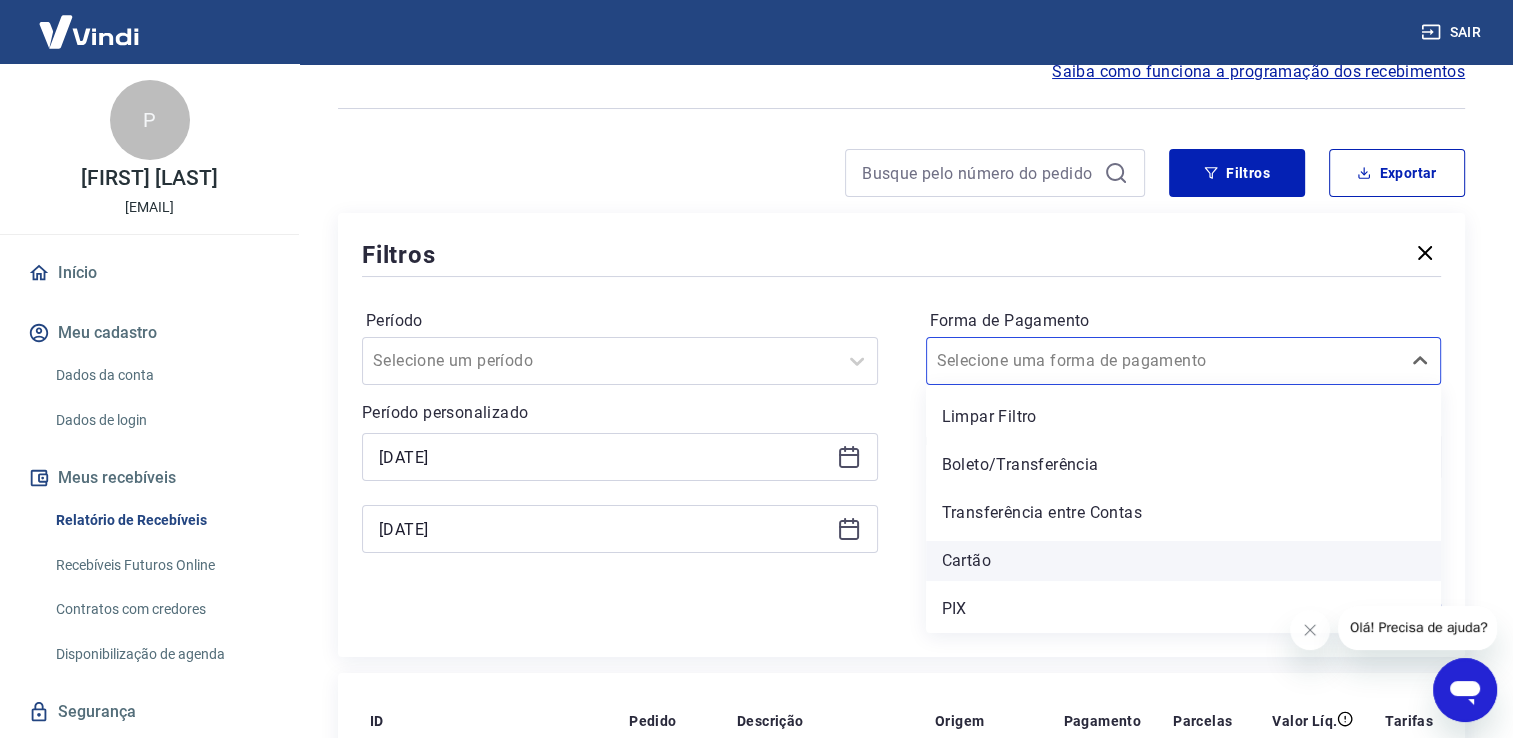 click on "Cartão" at bounding box center (1184, 561) 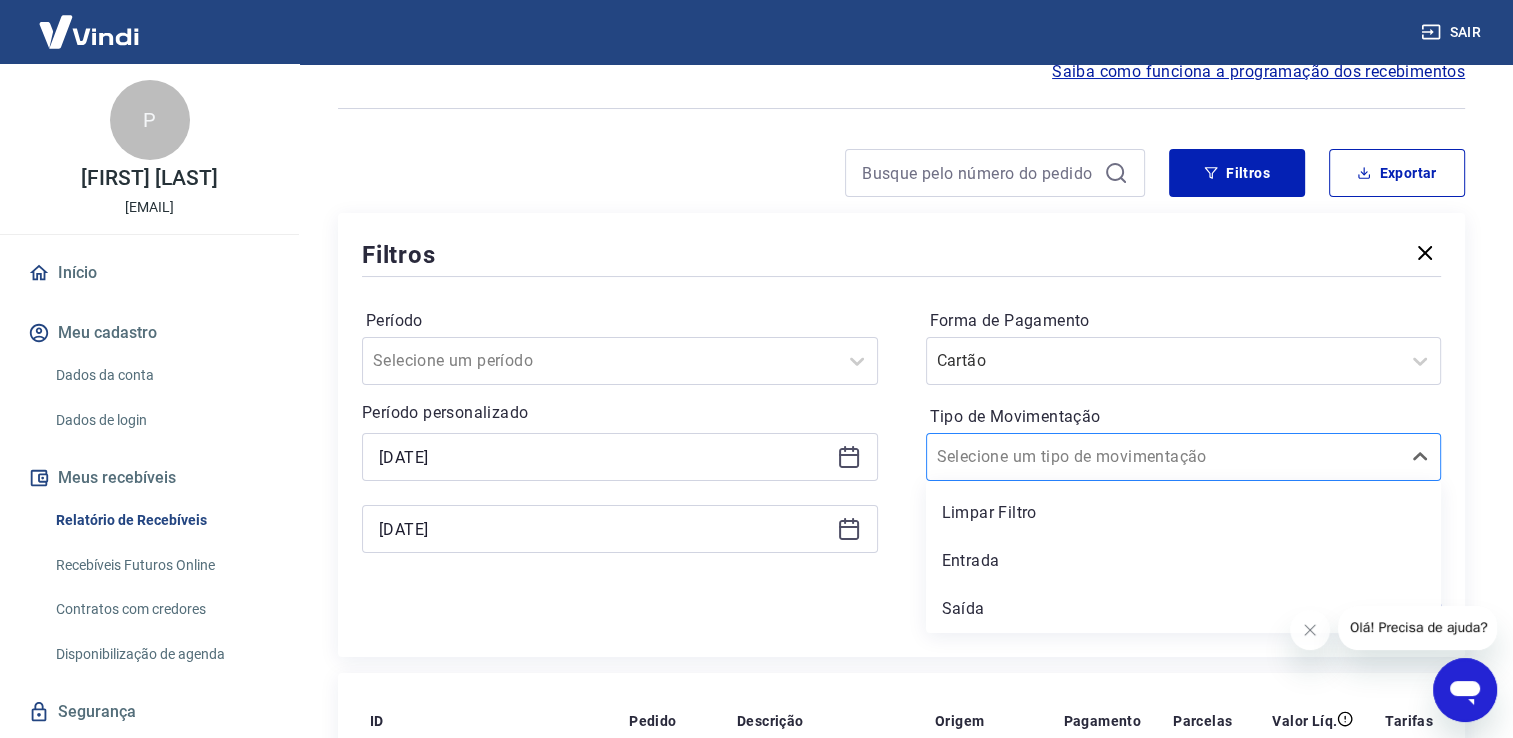 click at bounding box center (1164, 457) 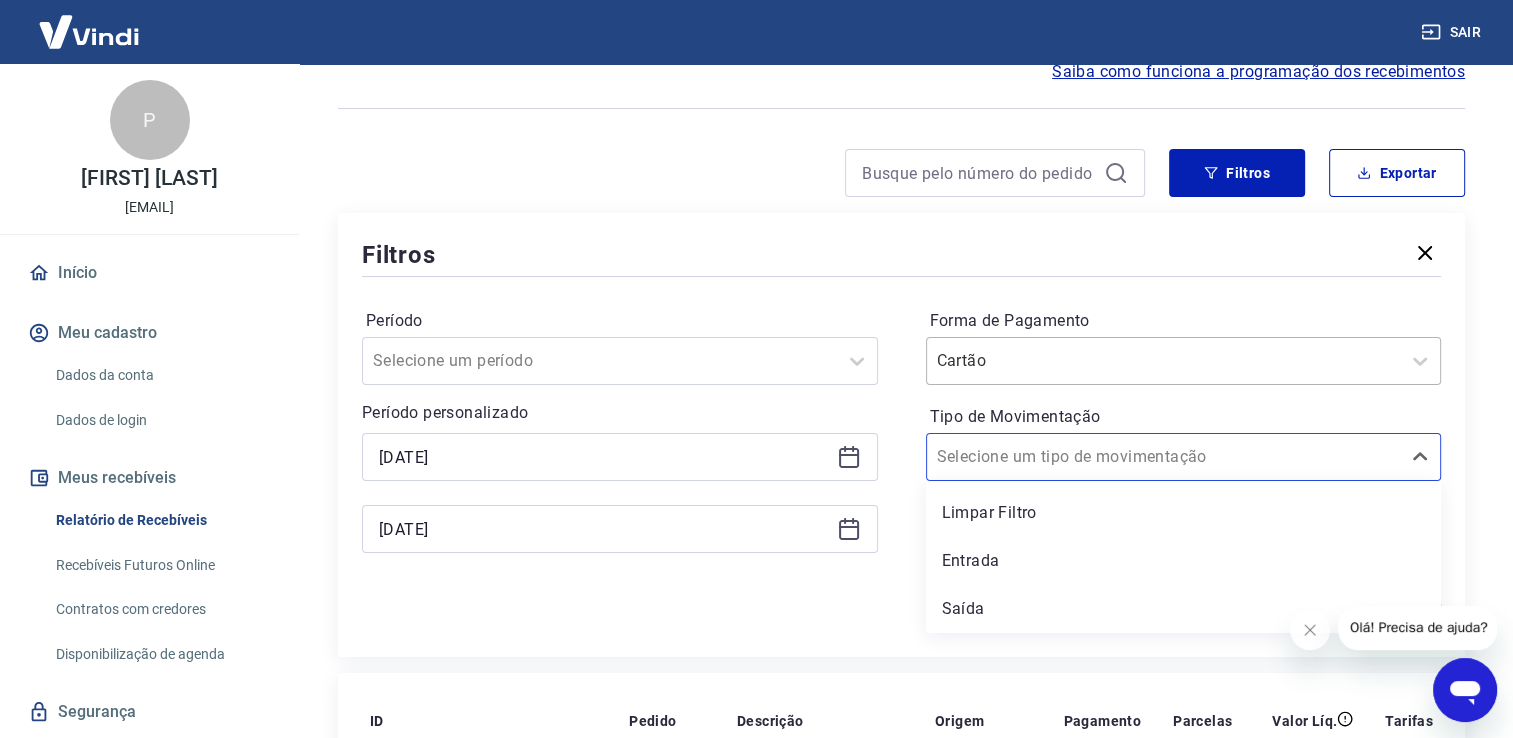click at bounding box center (1164, 361) 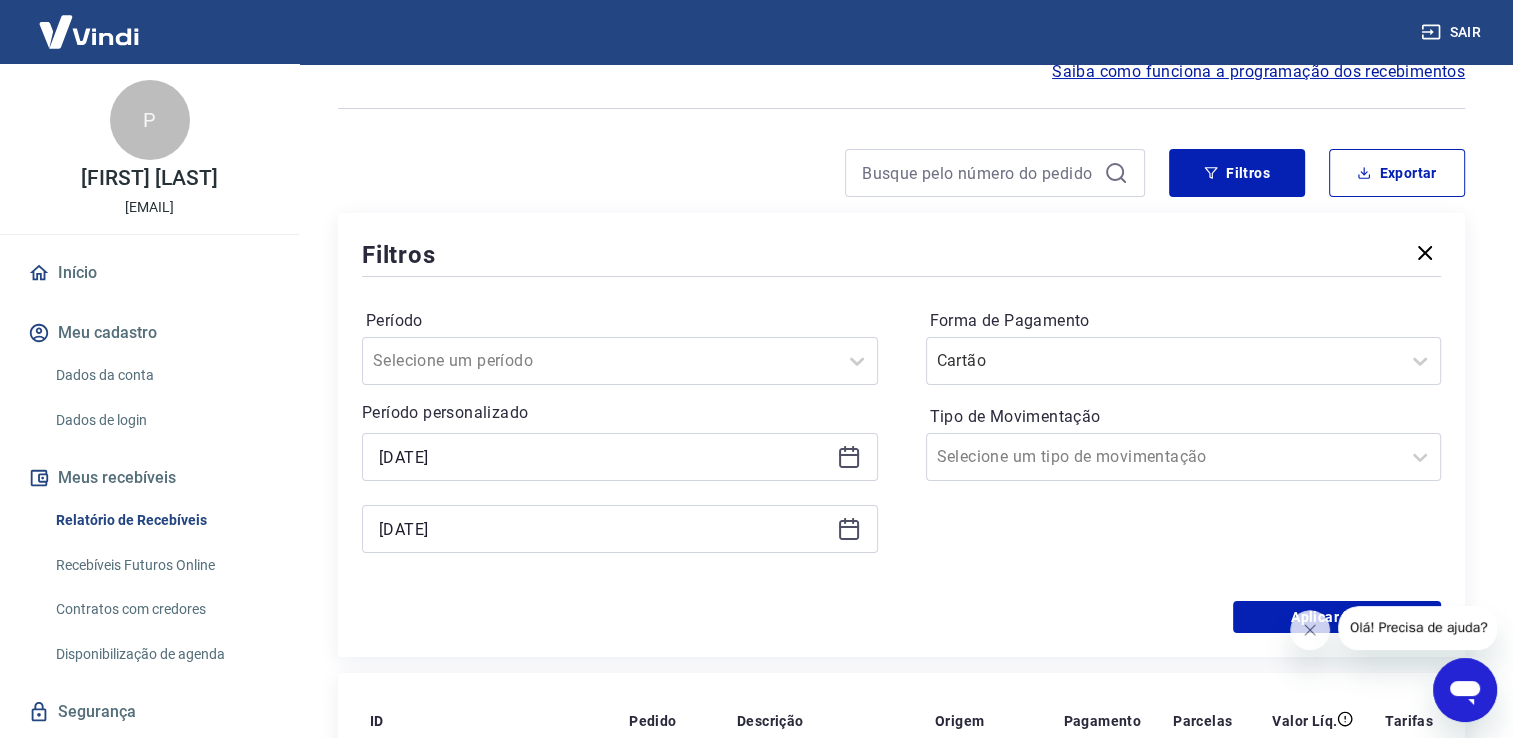 click on "Período Selecione um período Período personalizado [DATE] [DATE] Forma de Pagamento Cartão Tipo de Movimentação Selecione um tipo de movimentação" at bounding box center (901, 441) 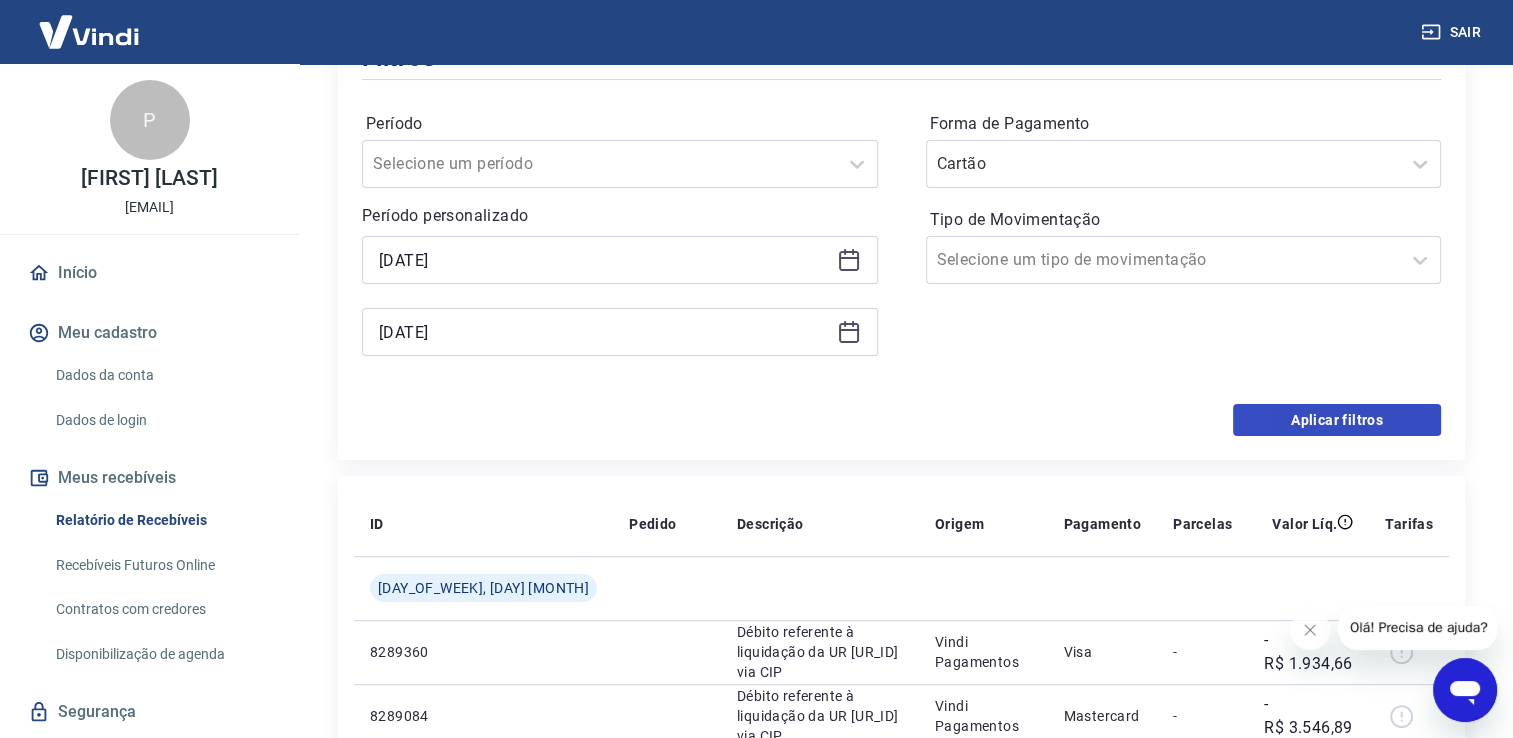 scroll, scrollTop: 300, scrollLeft: 0, axis: vertical 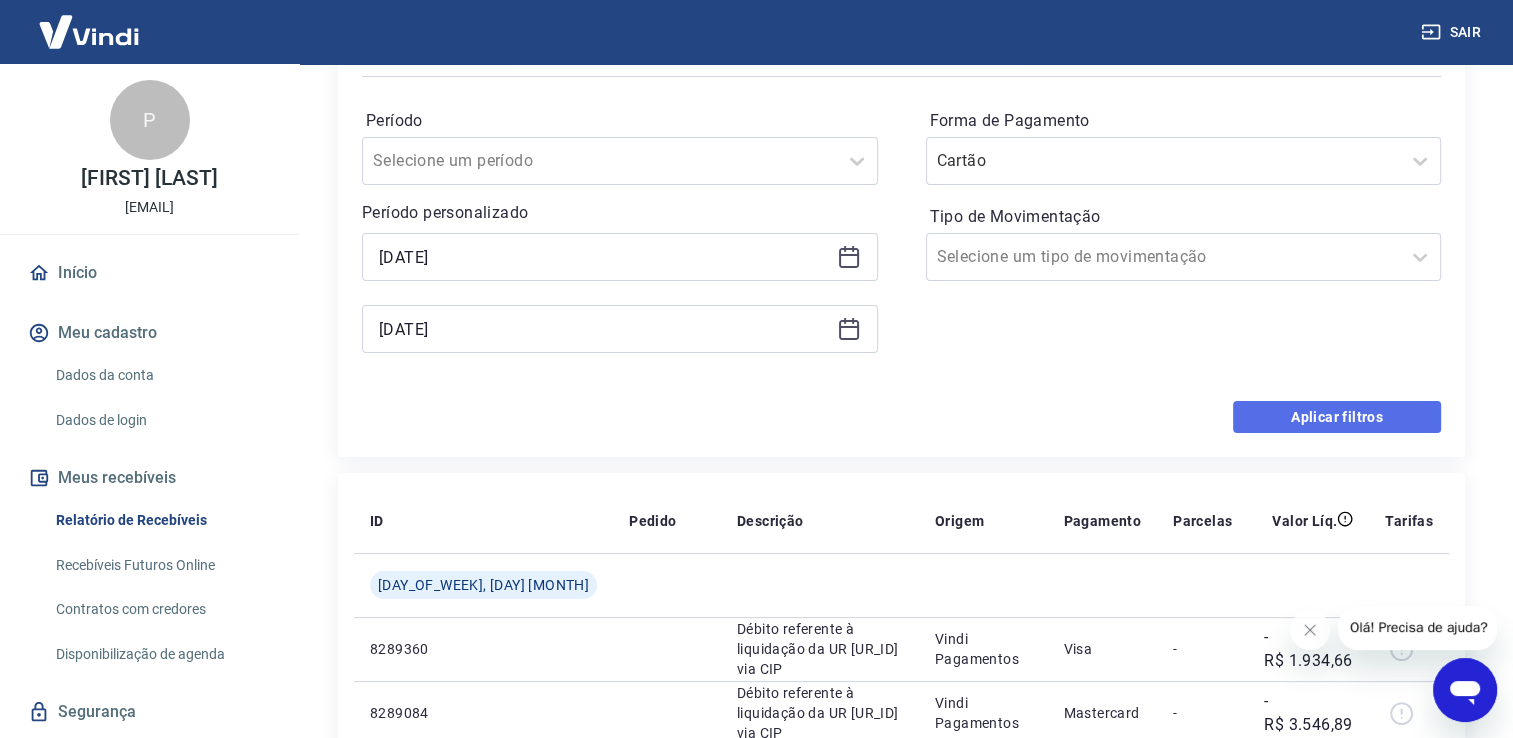click on "Aplicar filtros" at bounding box center [1337, 417] 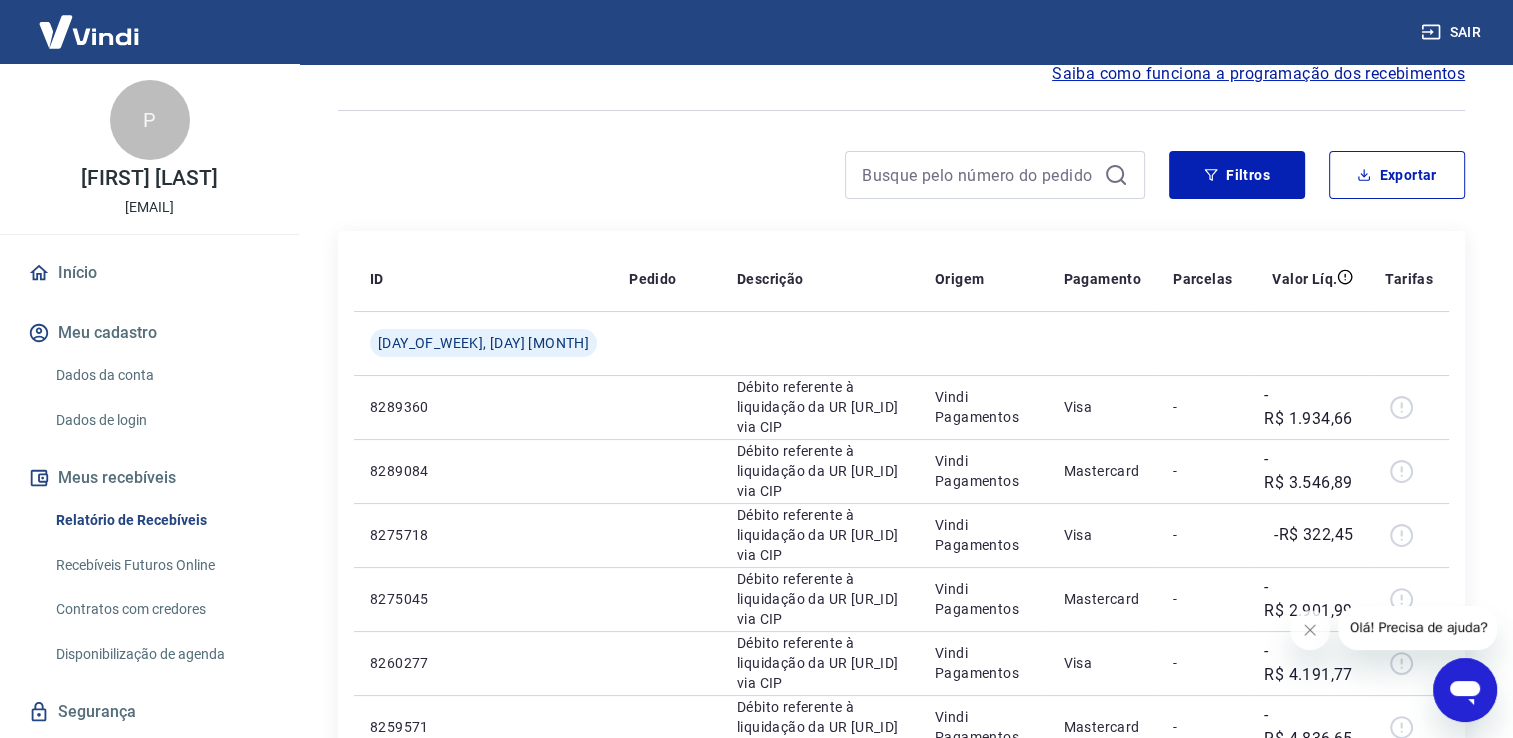 scroll, scrollTop: 0, scrollLeft: 0, axis: both 